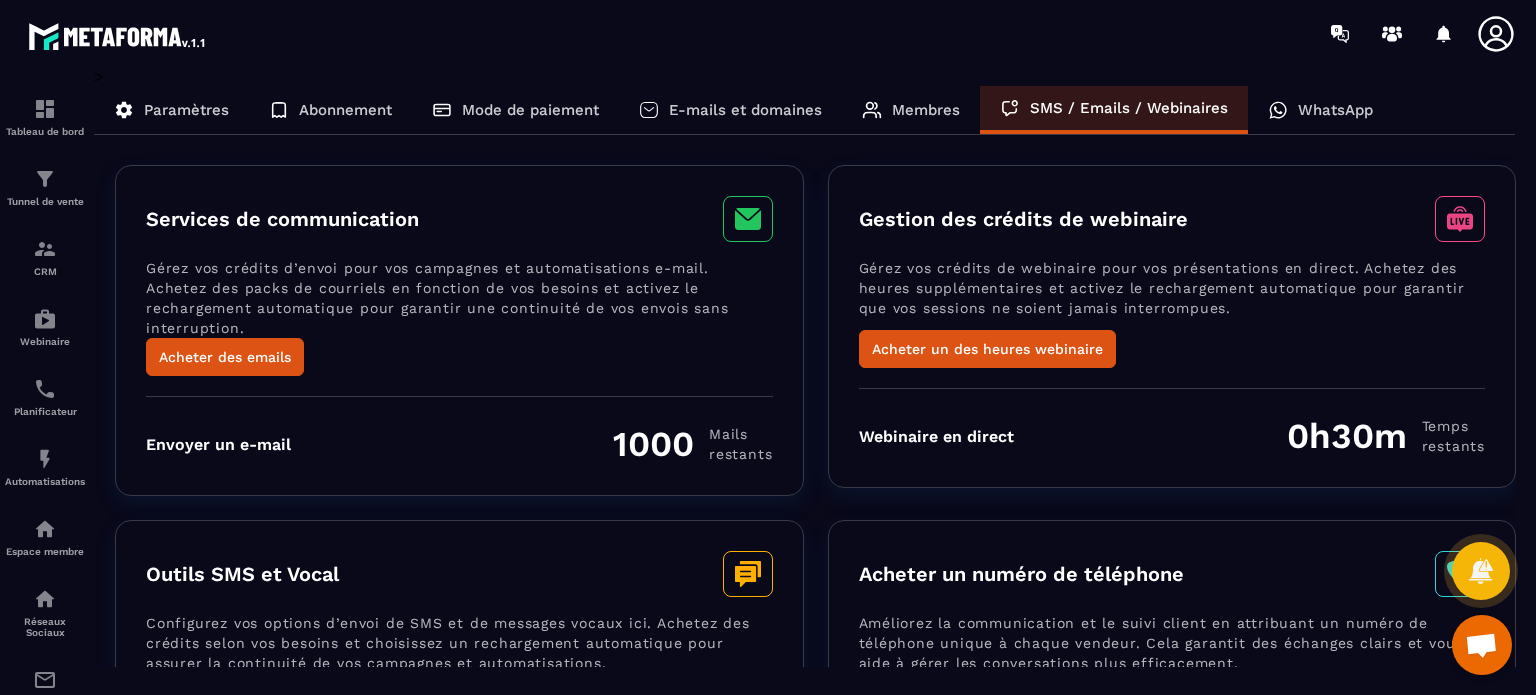 scroll, scrollTop: 0, scrollLeft: 0, axis: both 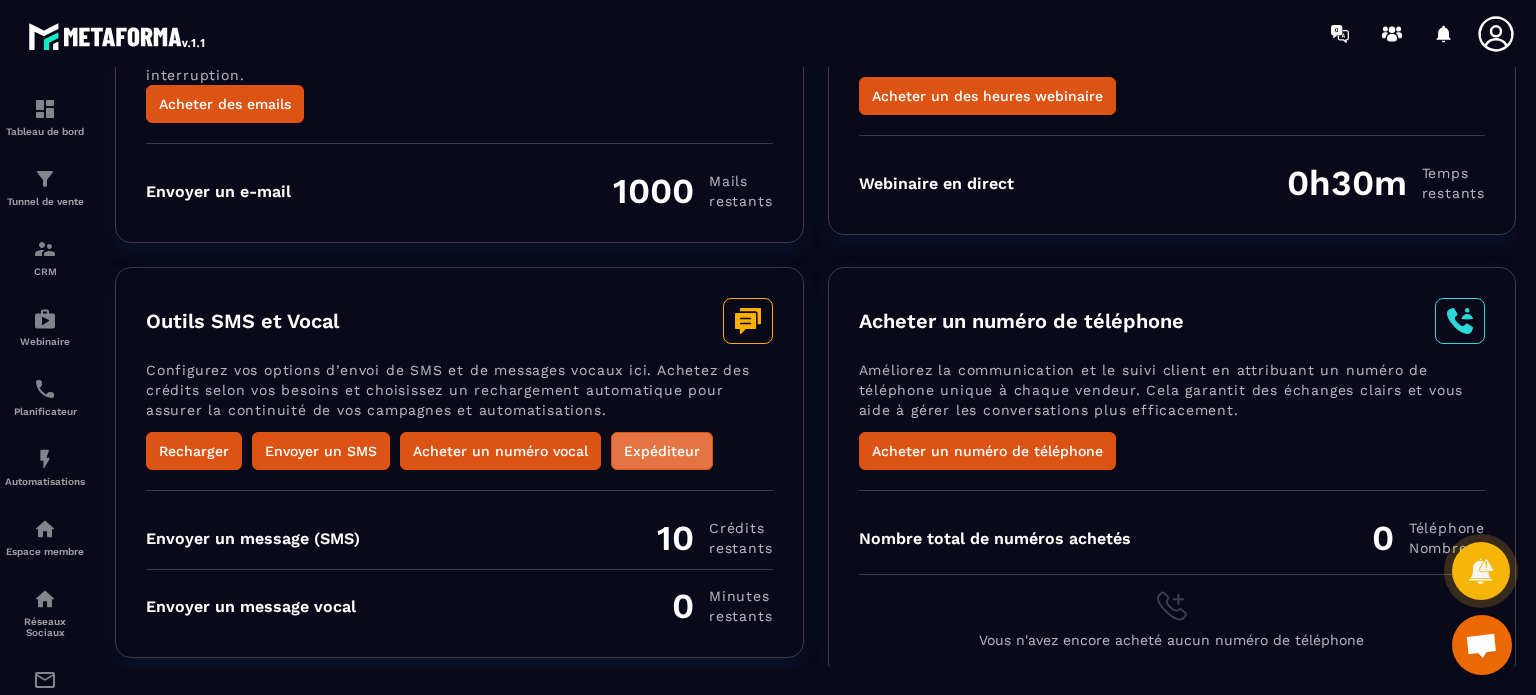 click on "Expéditeur" at bounding box center [662, 451] 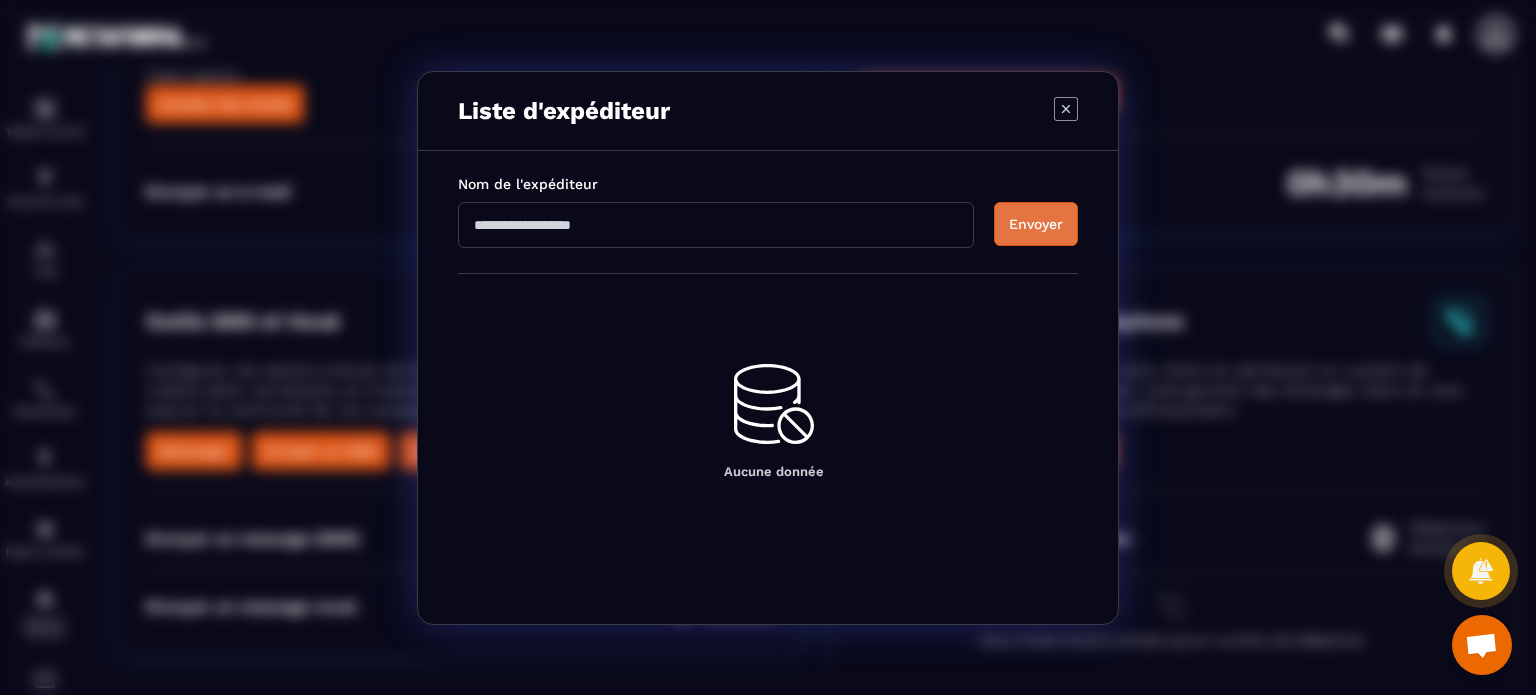 click on "Envoyer" at bounding box center (1036, 224) 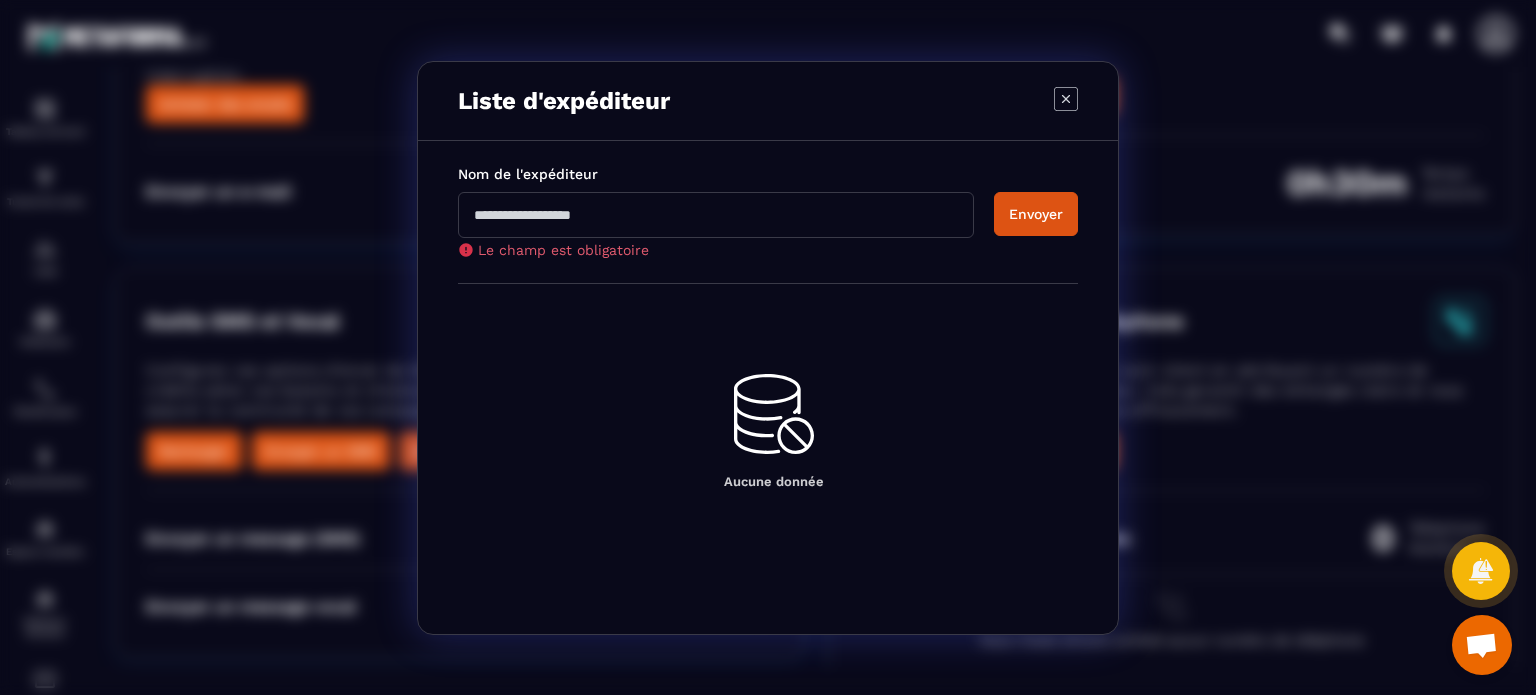 click at bounding box center (716, 215) 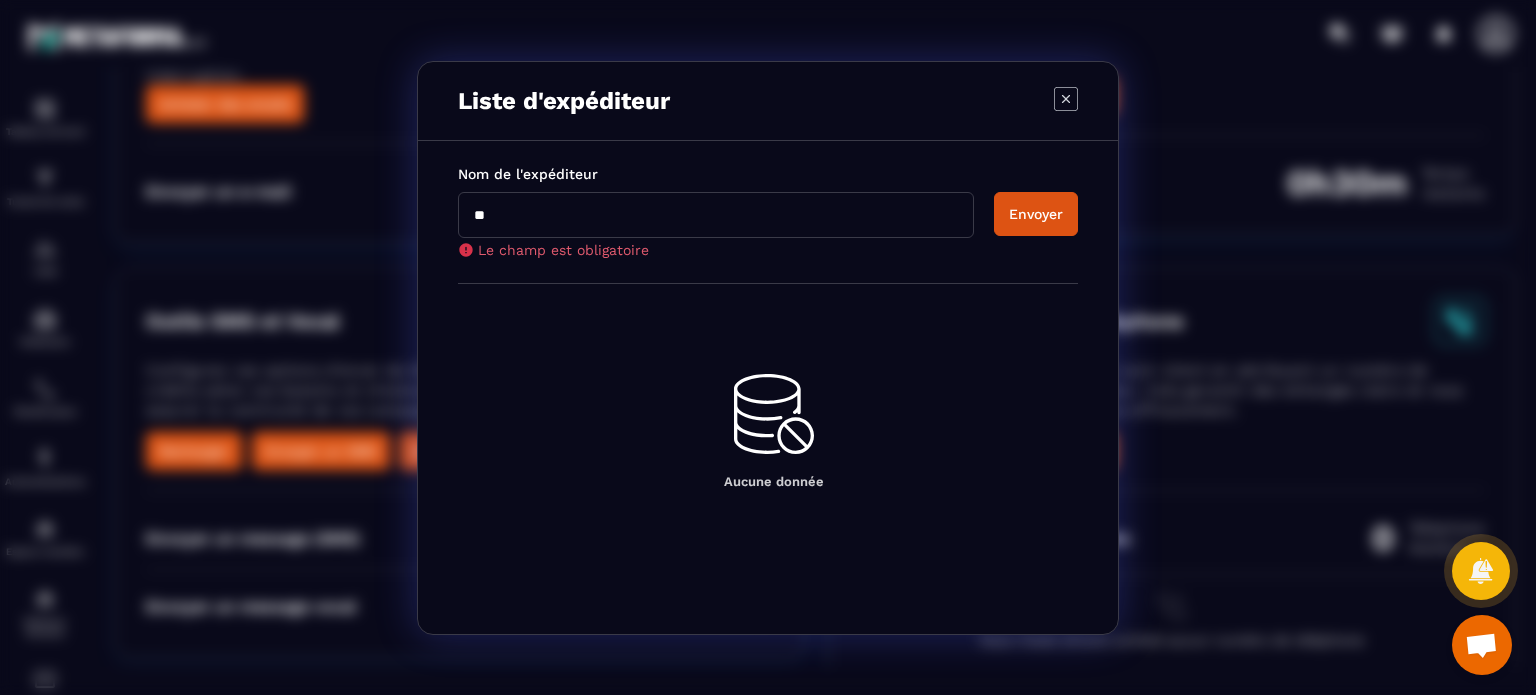 type on "*" 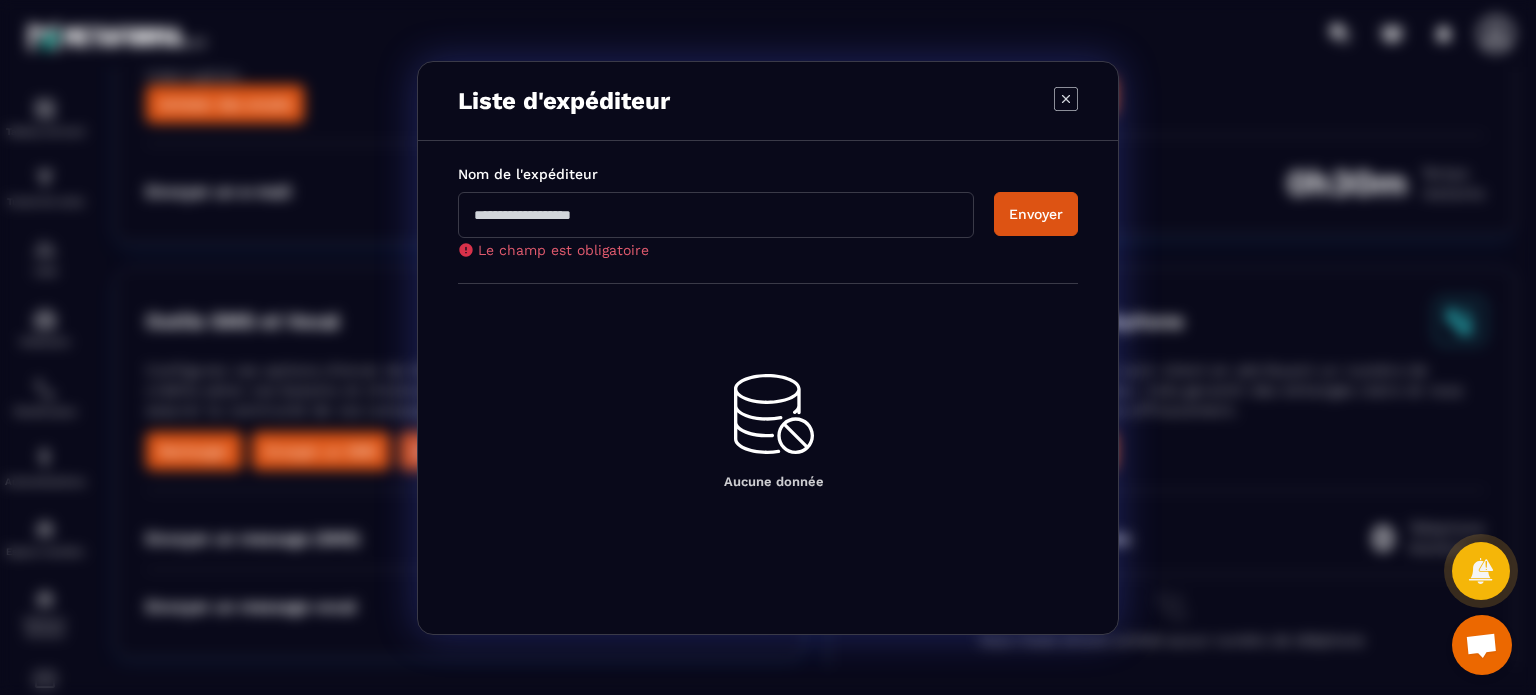 type on "*" 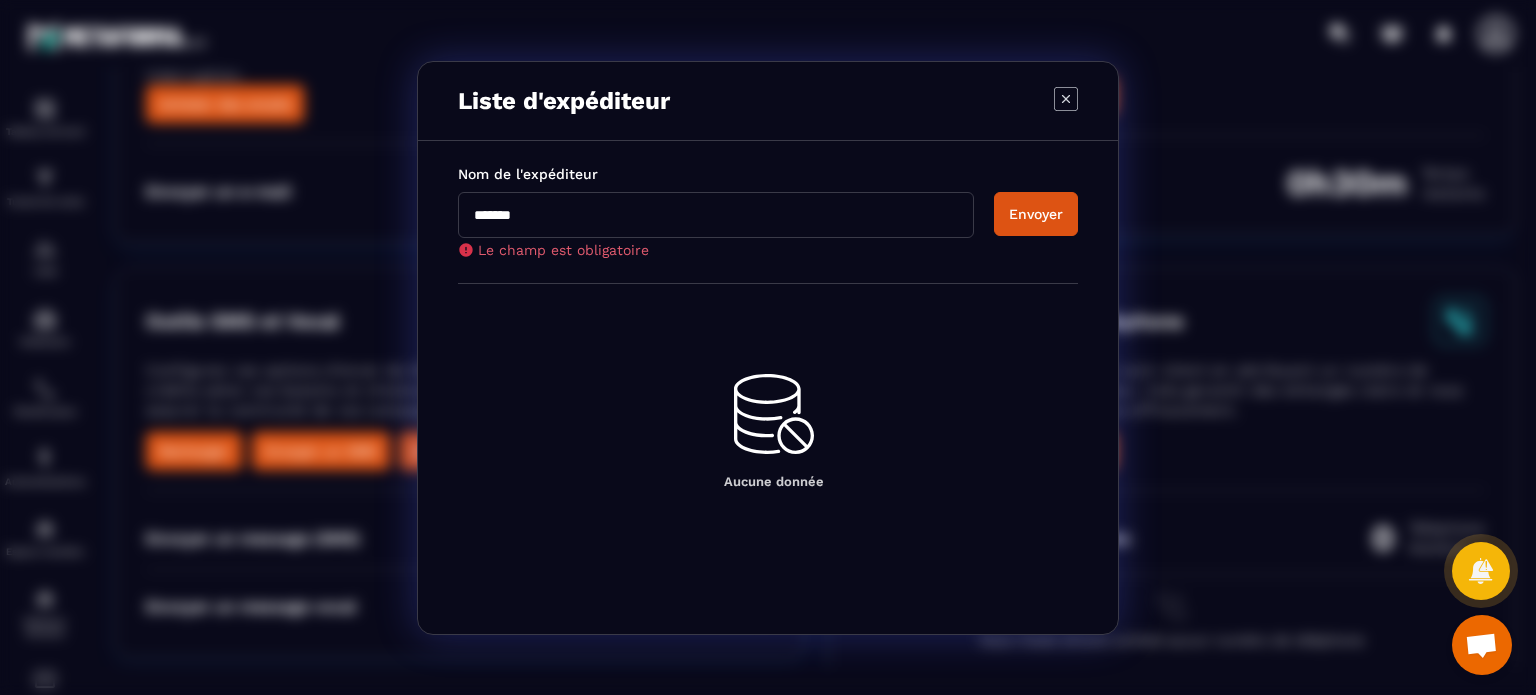 type on "*******" 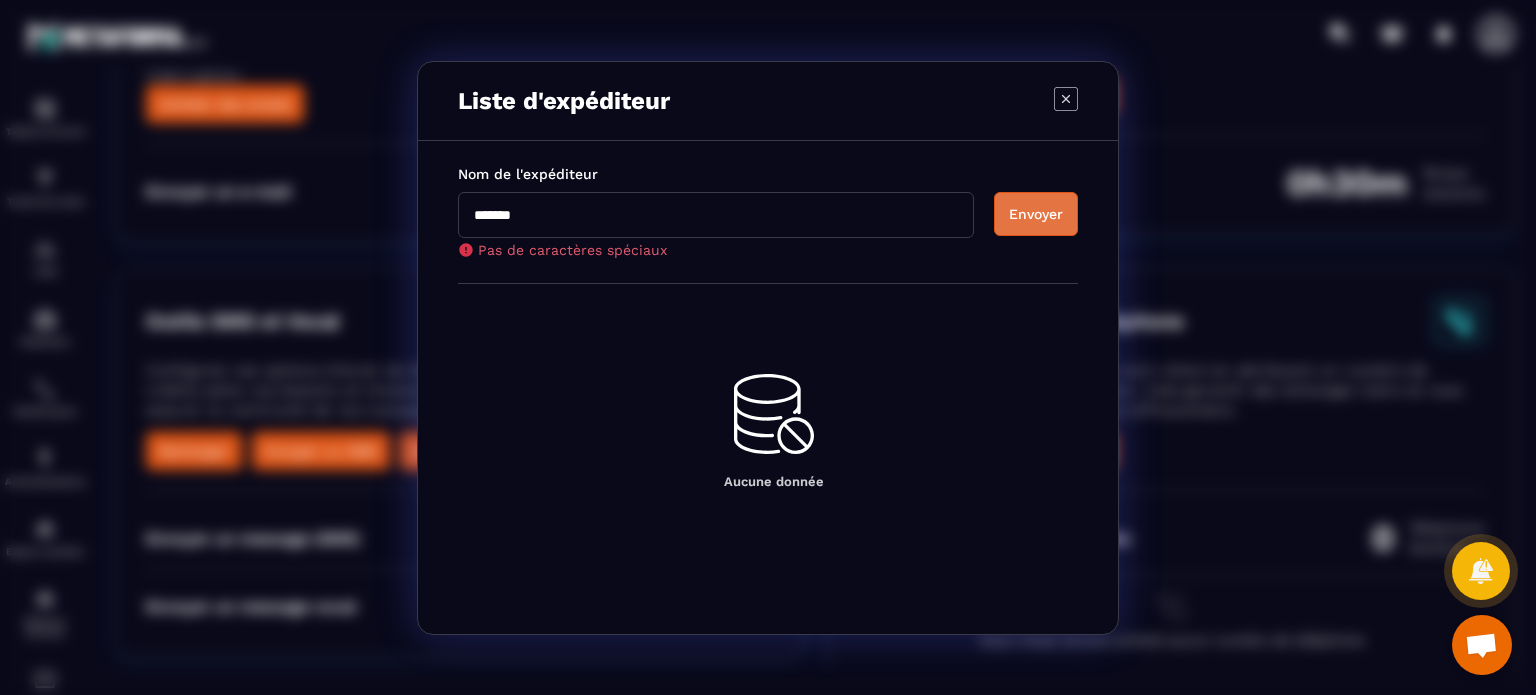 click on "Envoyer" at bounding box center (1036, 214) 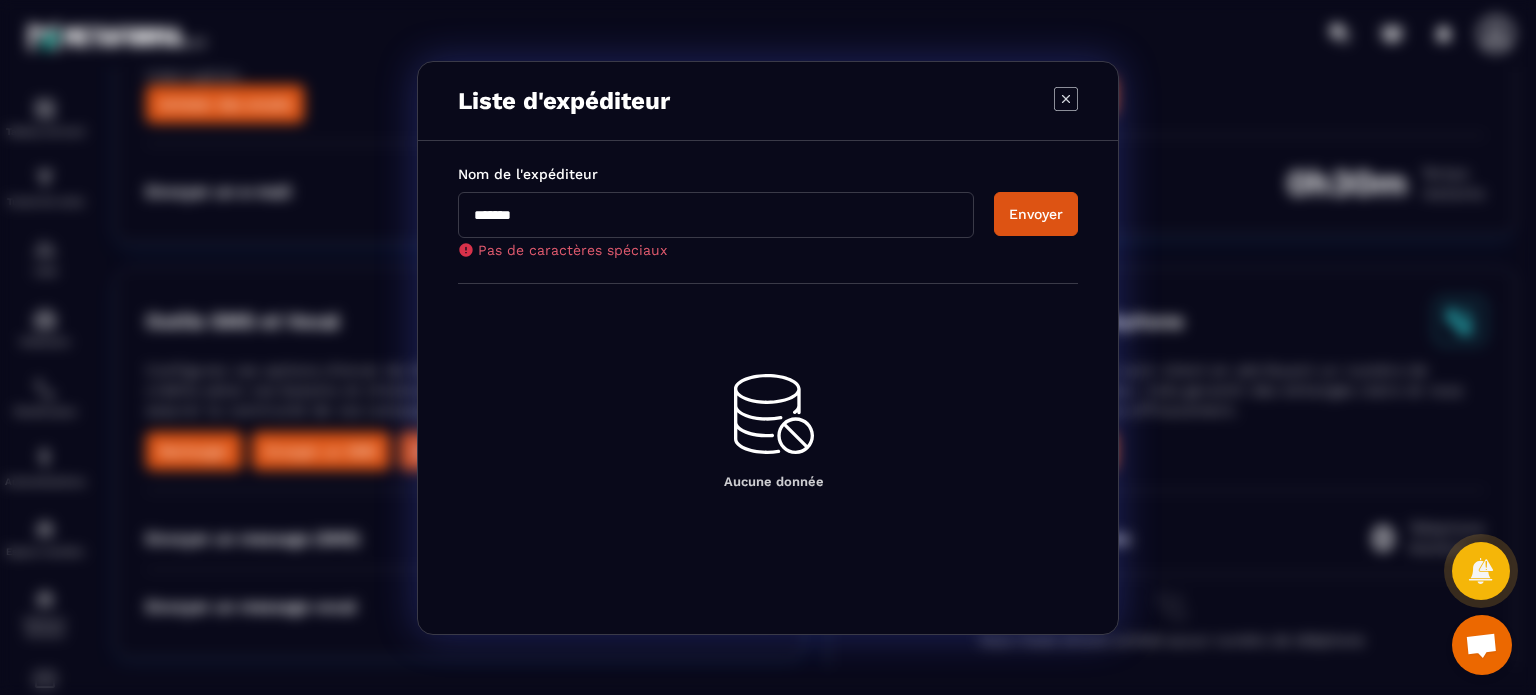 click 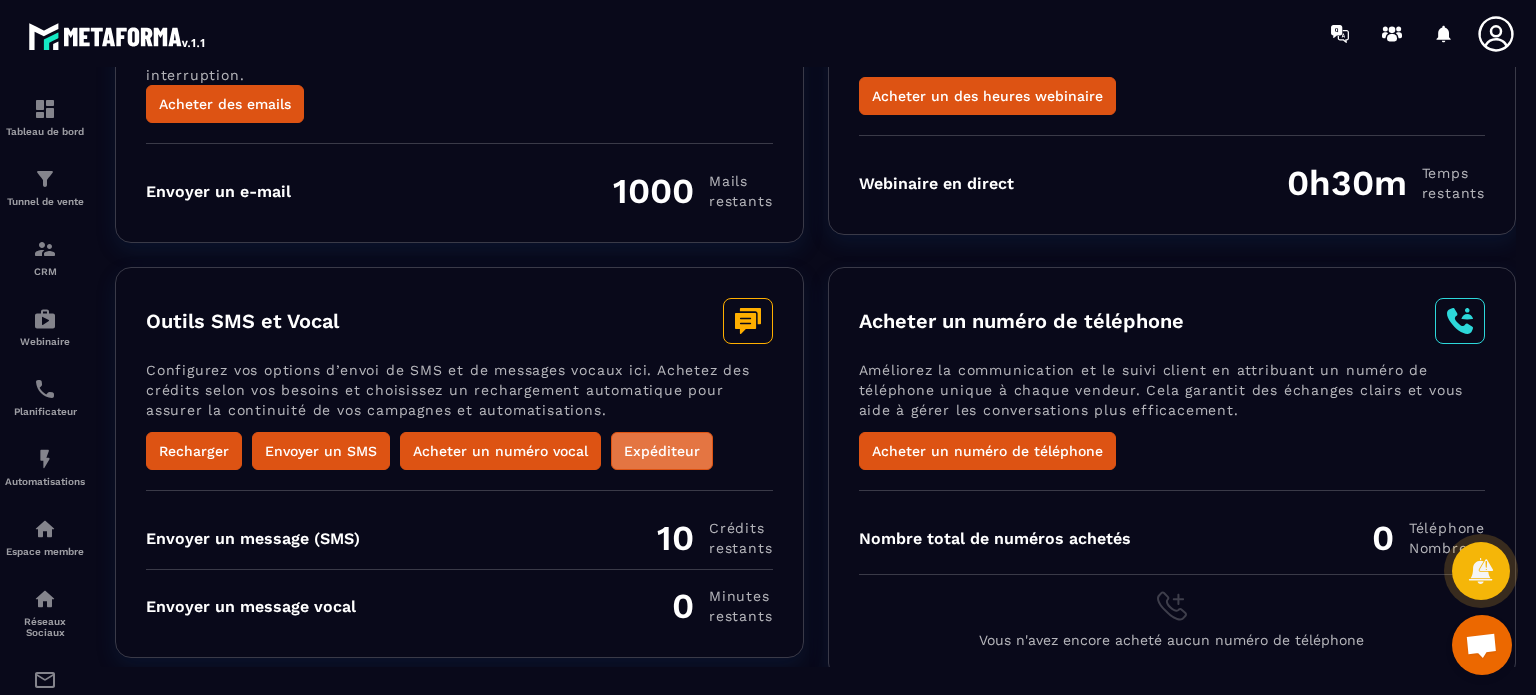 click on "Expéditeur" at bounding box center (662, 451) 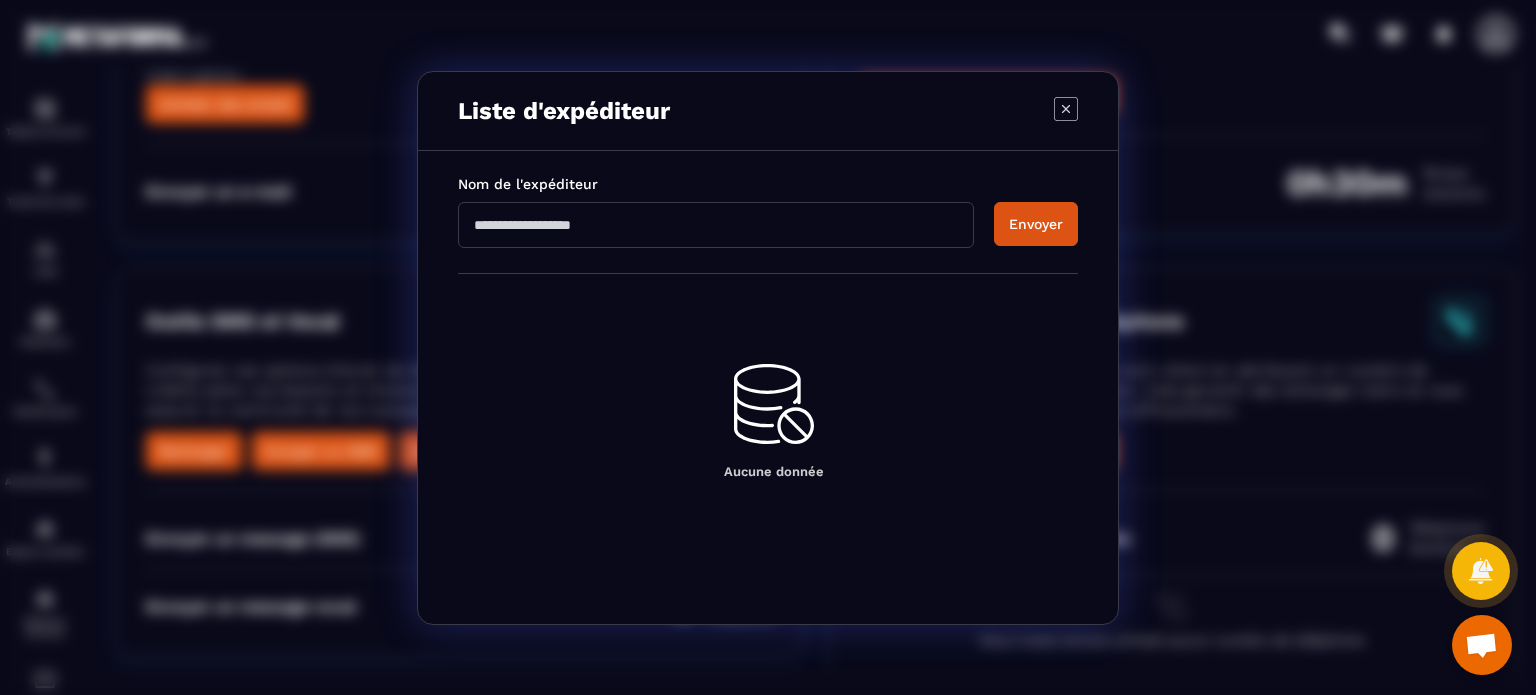 click at bounding box center [716, 225] 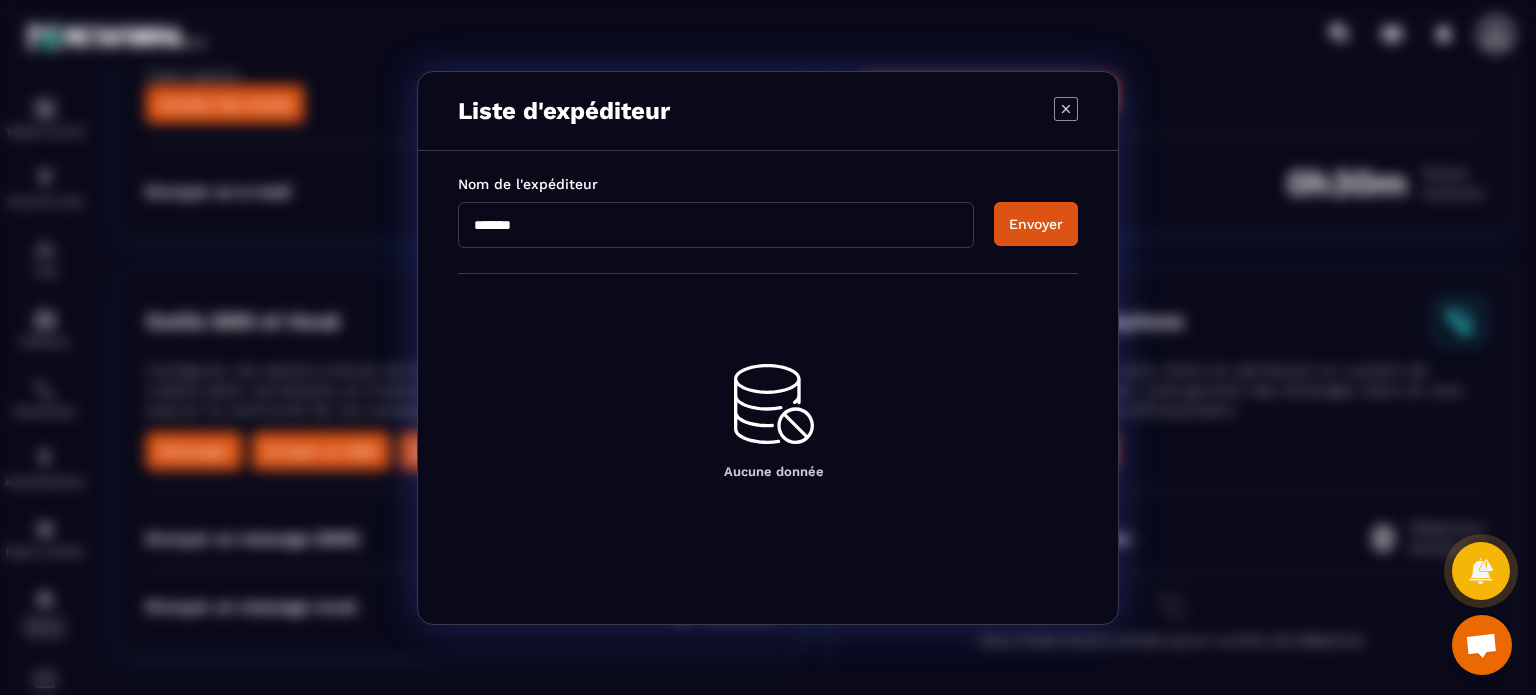 type on "*******" 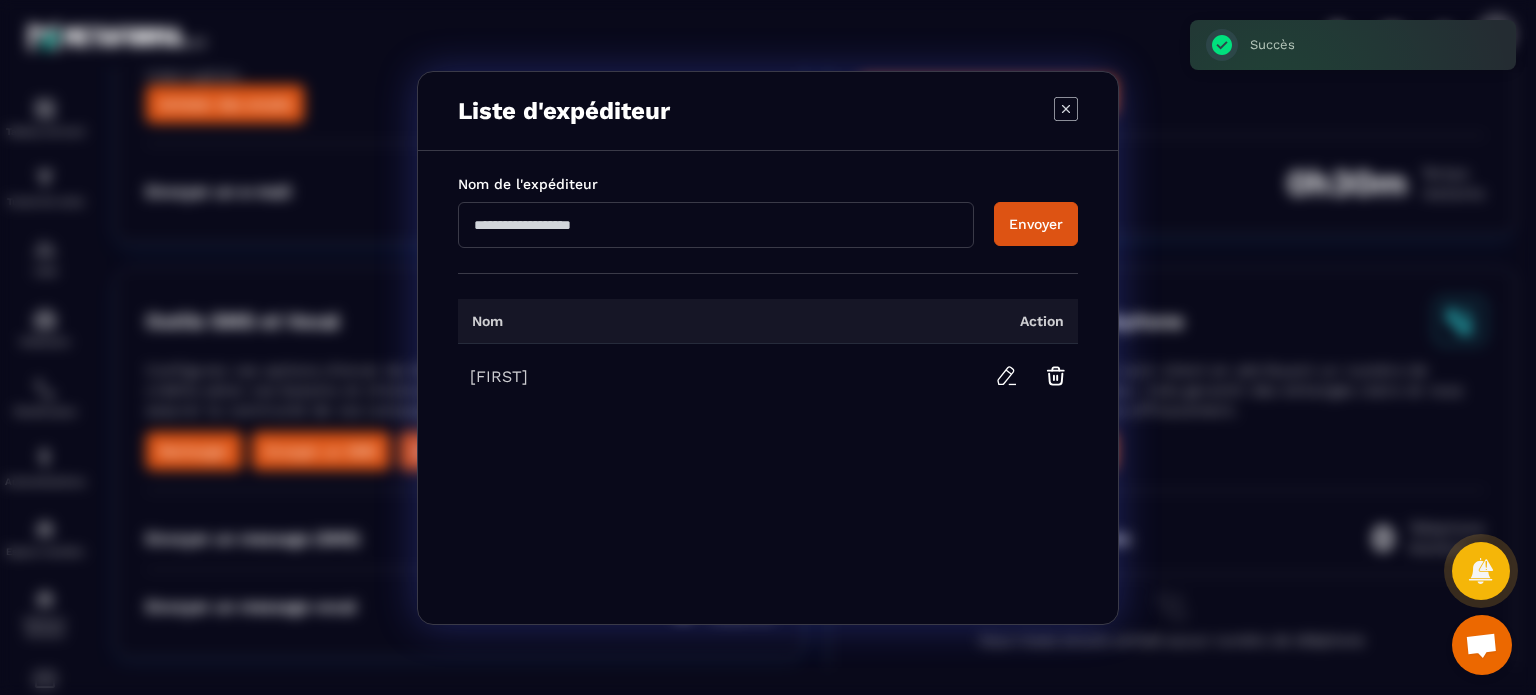 click 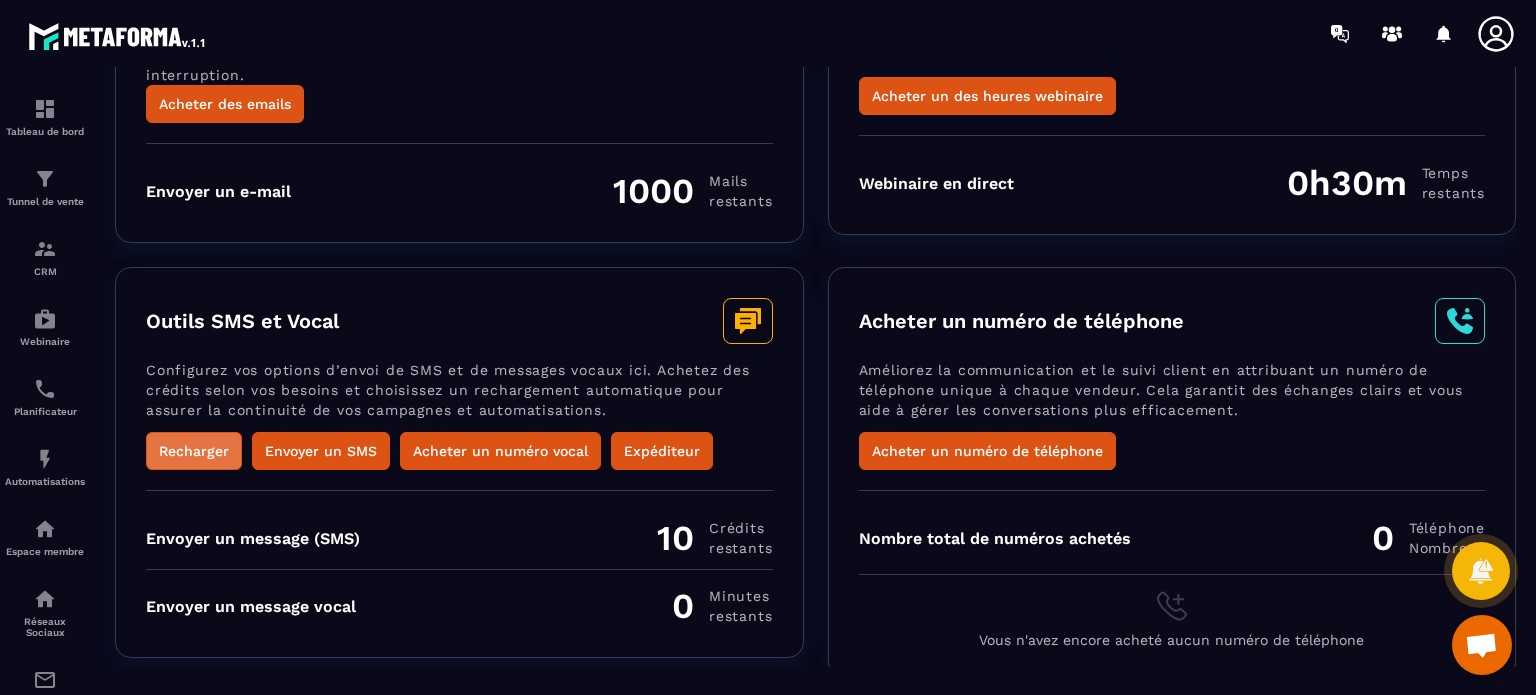 click on "Recharger" at bounding box center (194, 451) 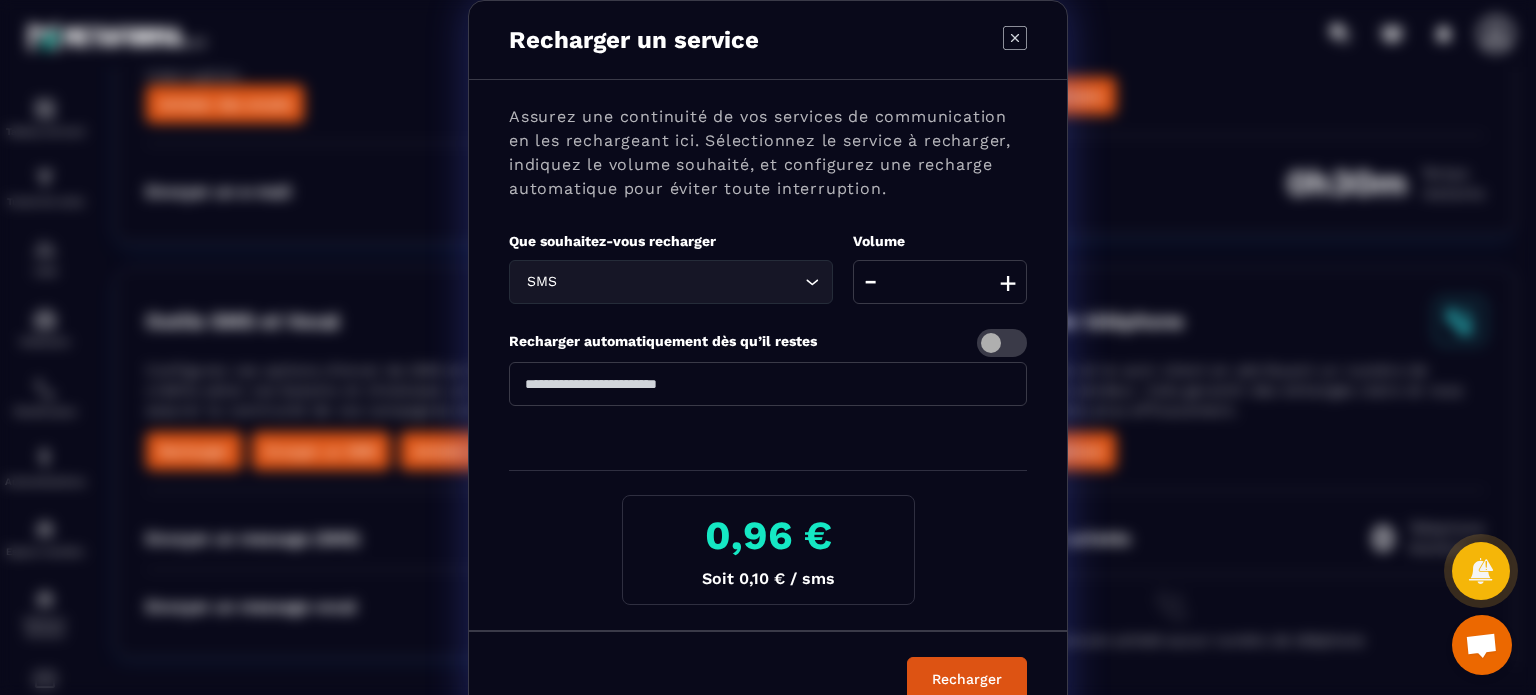 click on "**" at bounding box center (940, 282) 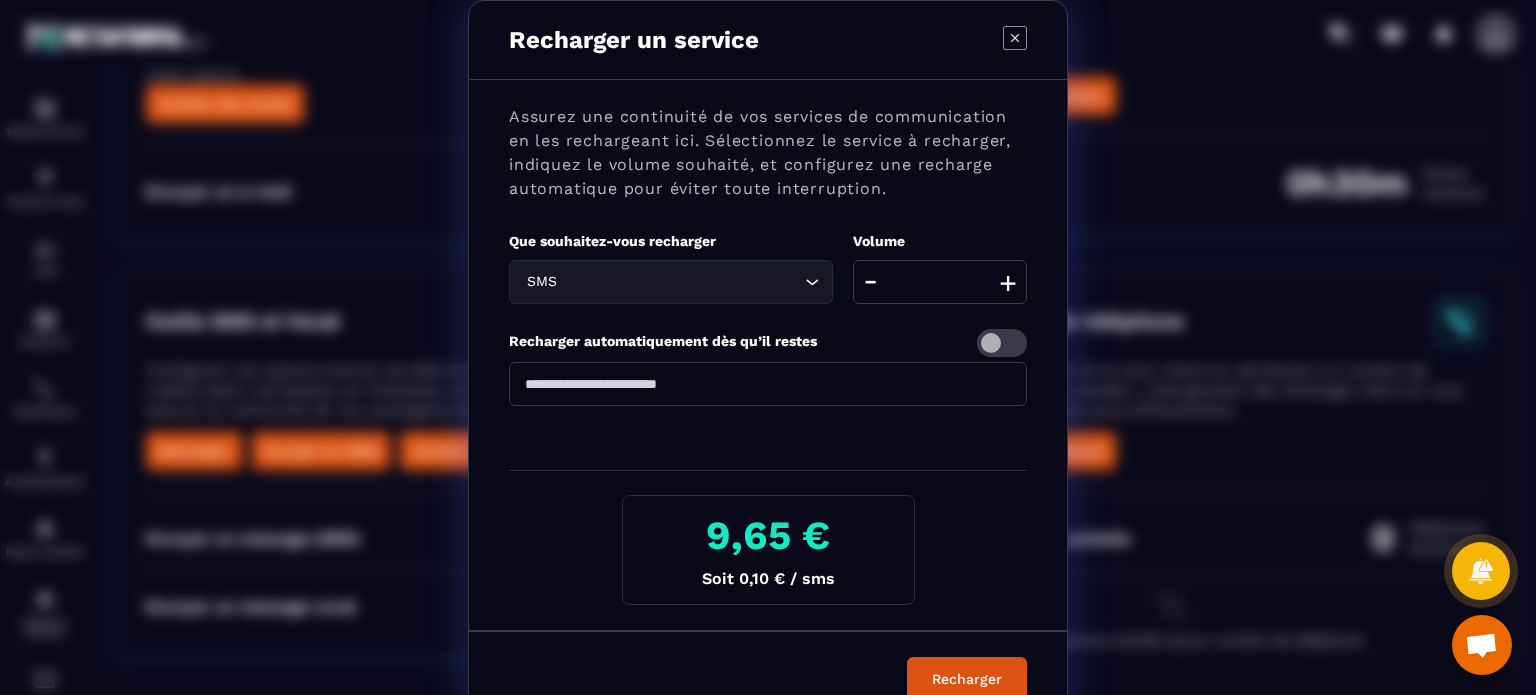 drag, startPoint x: 573, startPoint y: 385, endPoint x: 512, endPoint y: 376, distance: 61.66036 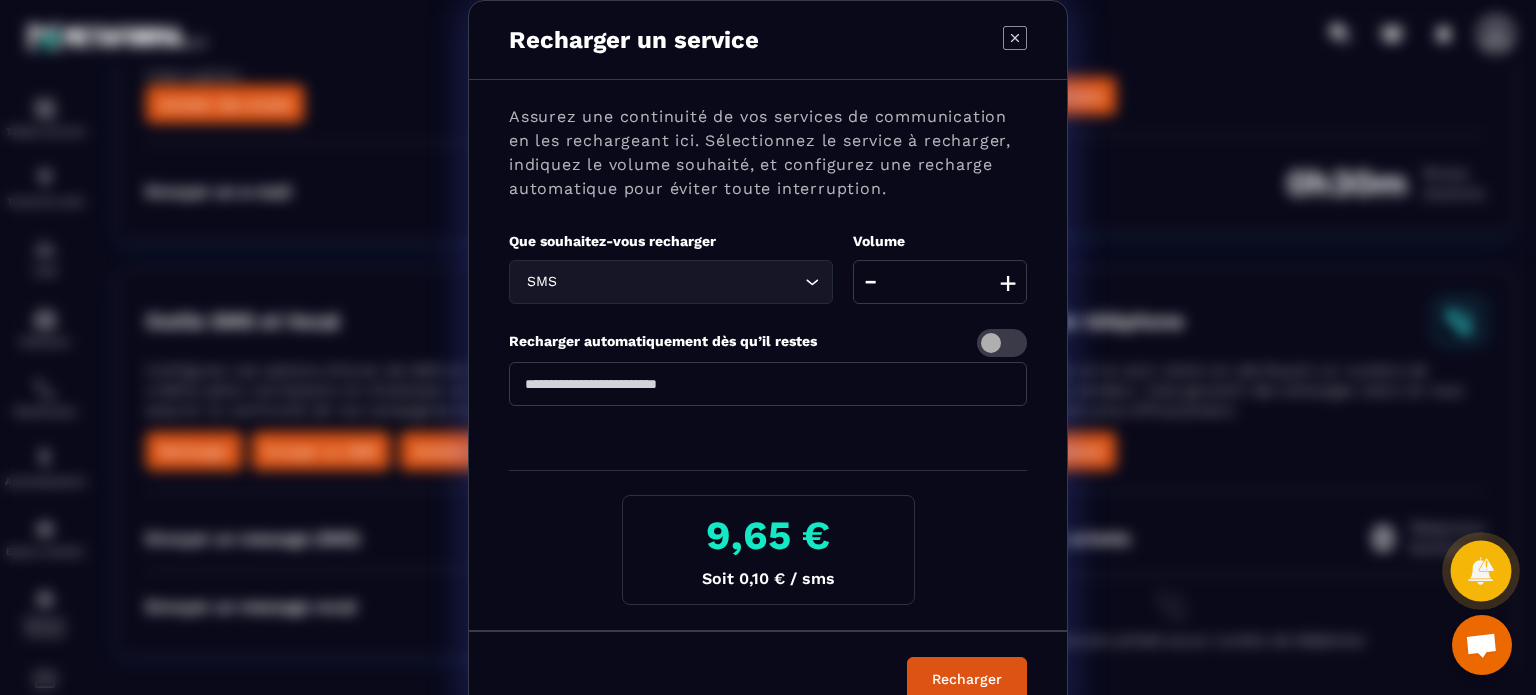 type on "**" 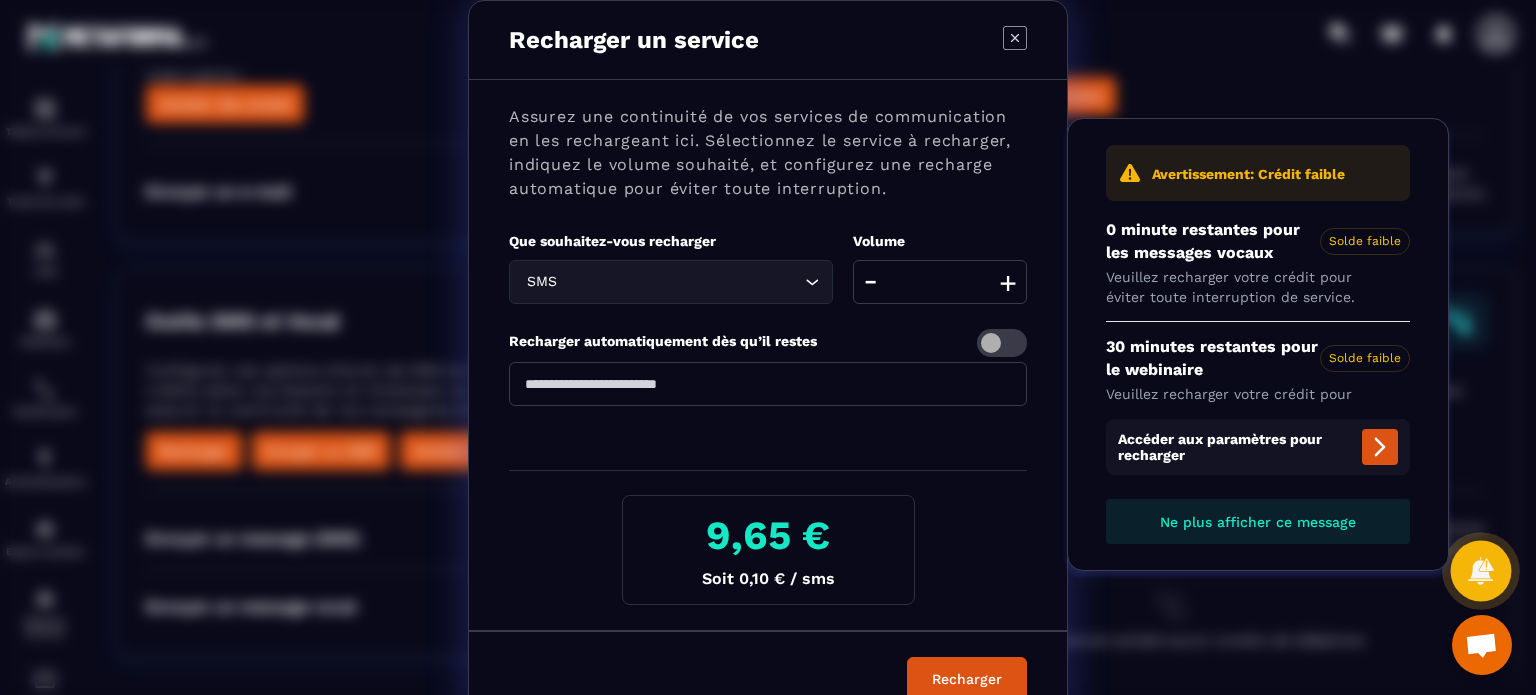 click 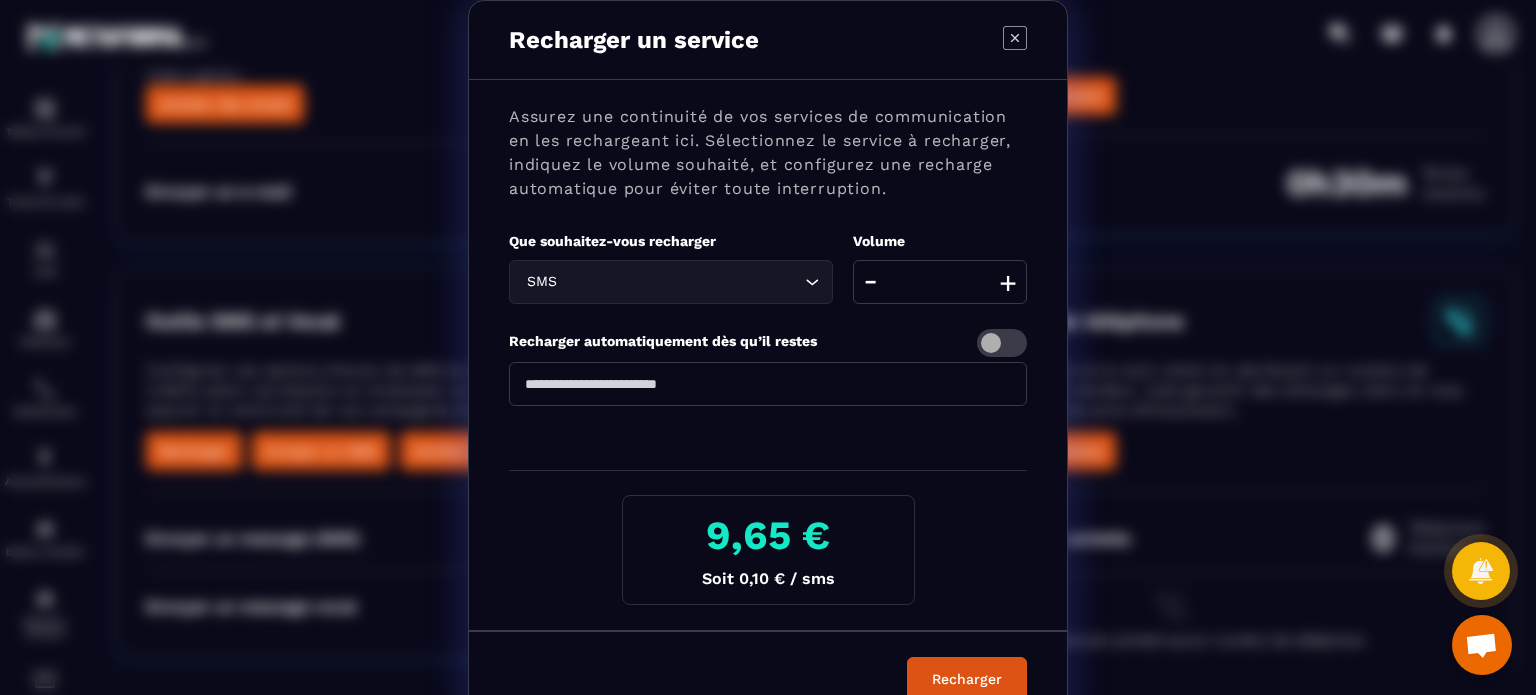 click 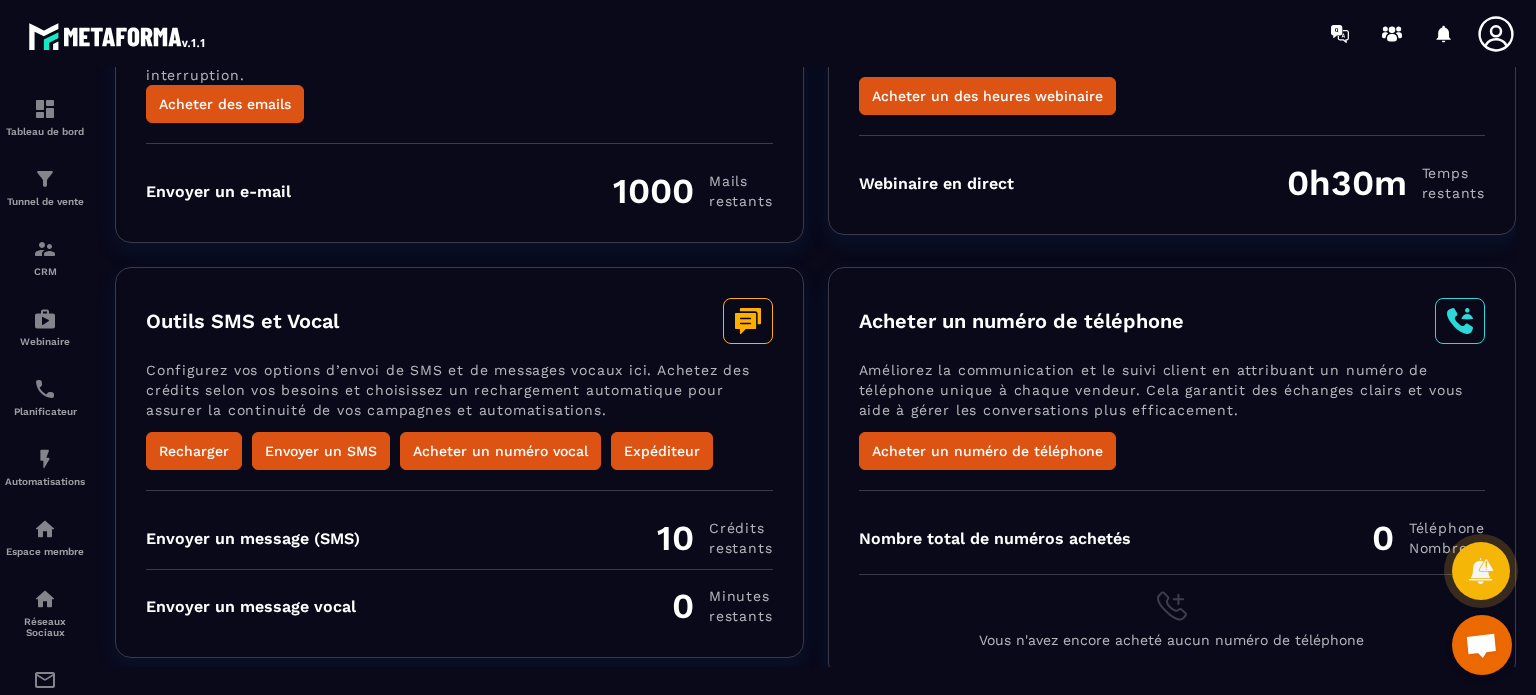 click on "Acheter un numéro de téléphone Améliorez la communication et le suivi client en attribuant un numéro de téléphone unique à chaque vendeur. Cela garantit des échanges clairs et vous aide à gérer les conversations plus efficacement. Acheter un numéro de téléphone Nombre total de numéros achetés 0  Téléphone Nombre Vous n'avez encore acheté aucun numéro de téléphone" at bounding box center (1172, 473) 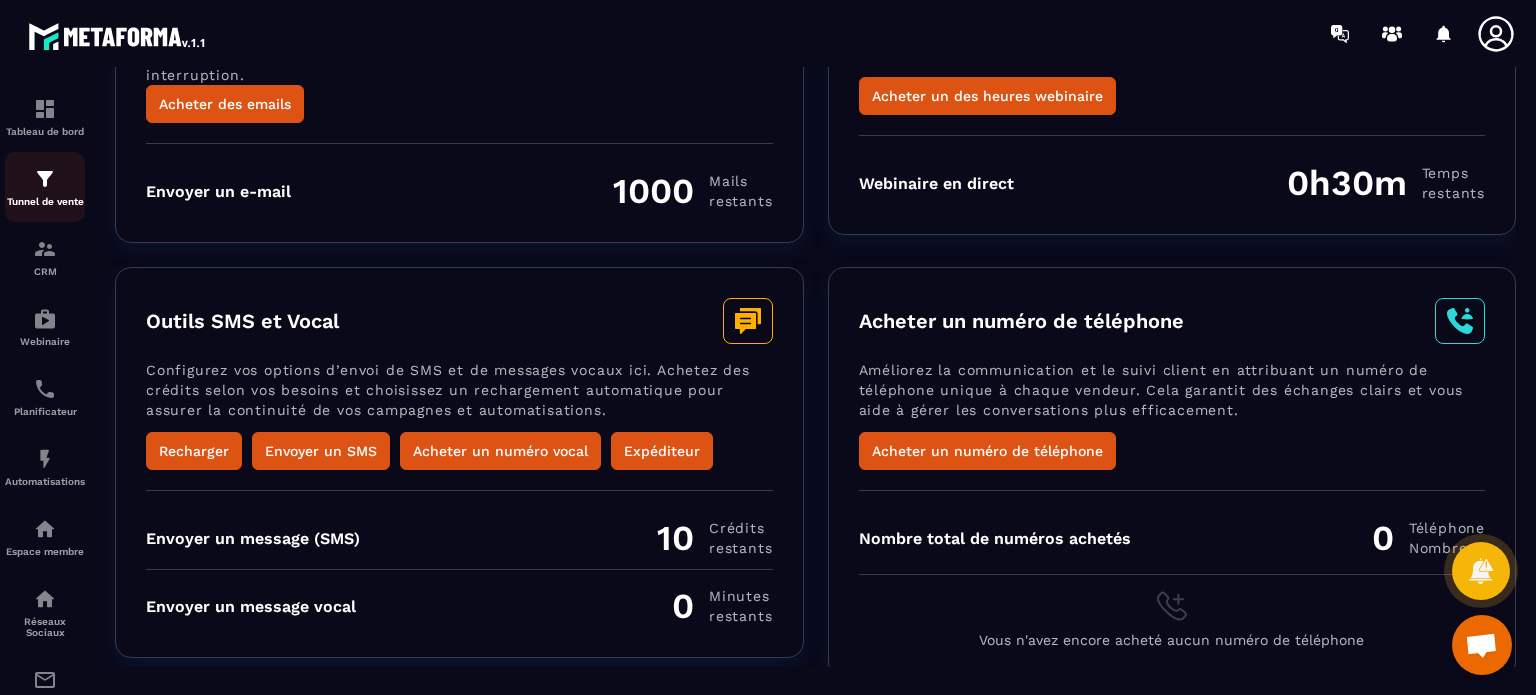 click at bounding box center [45, 179] 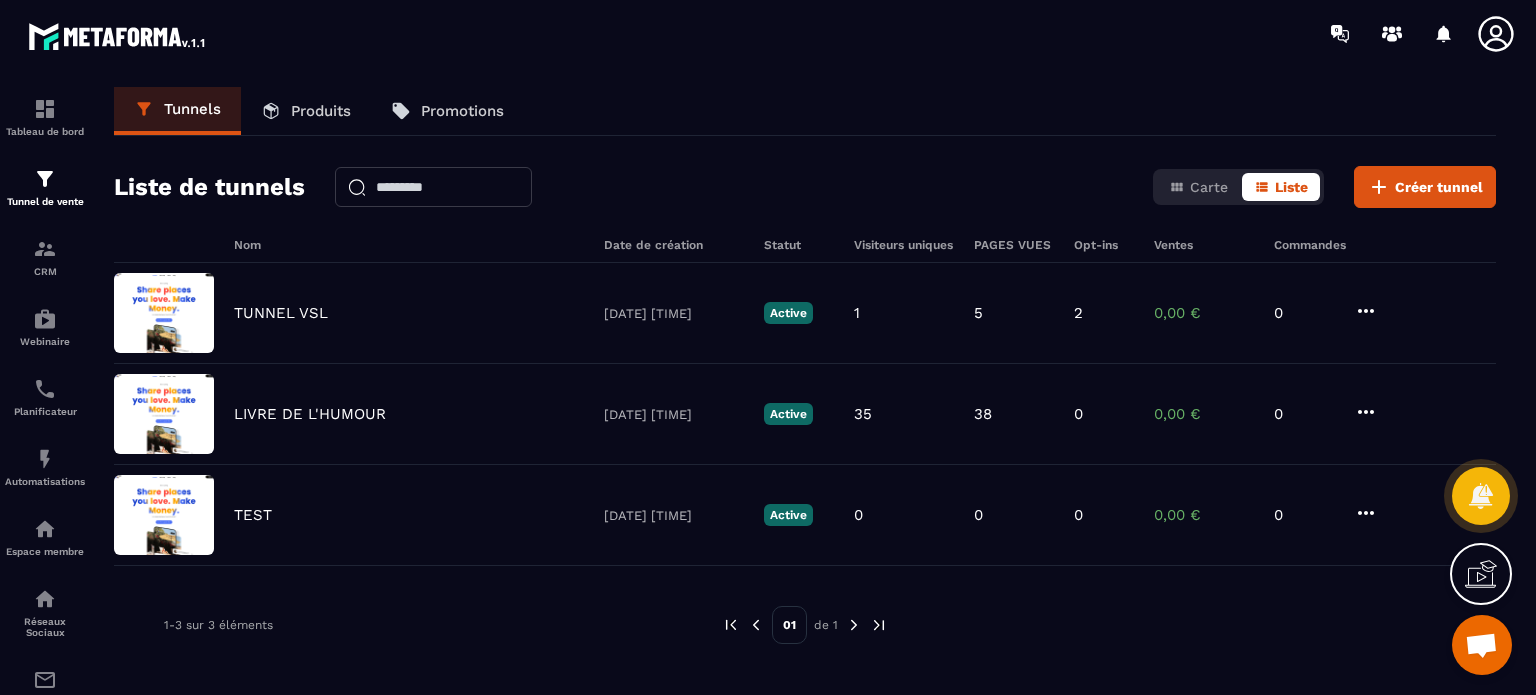 click 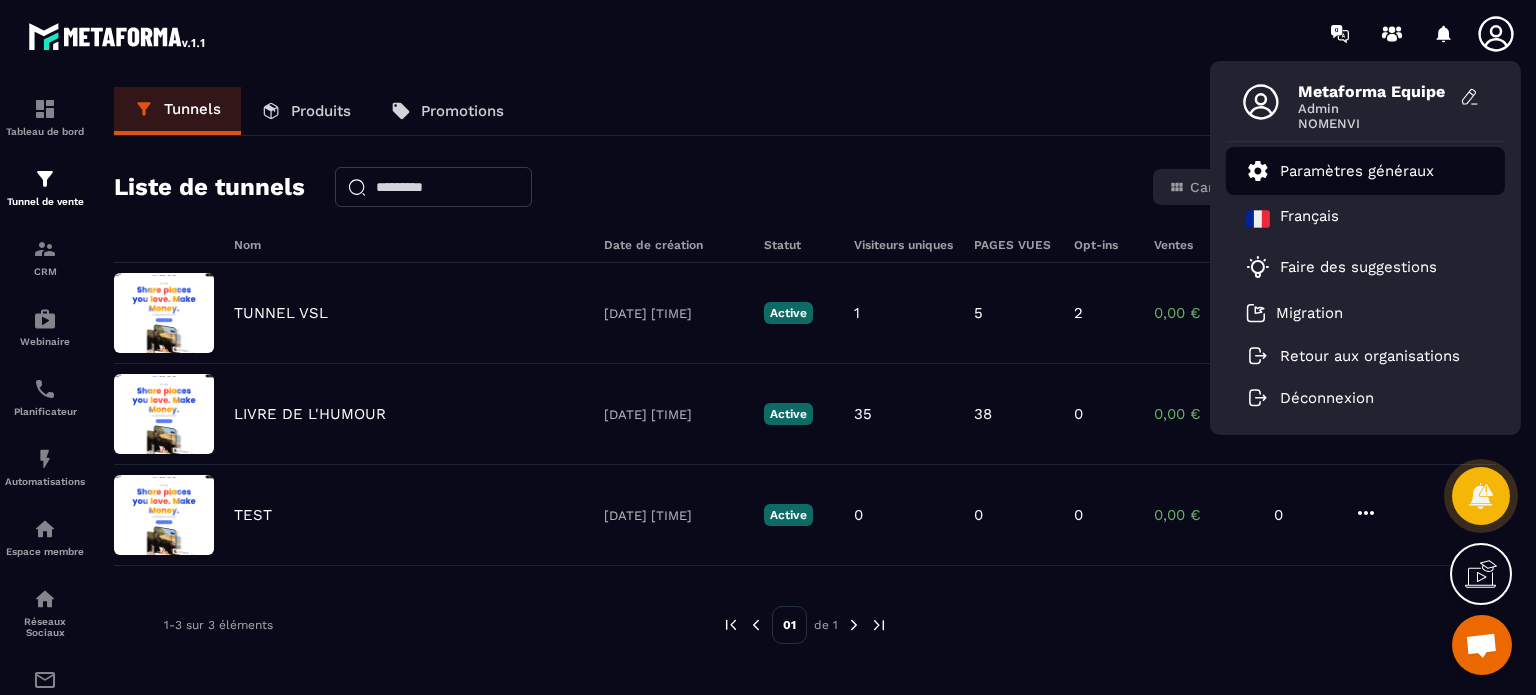 click on "Paramètres généraux" at bounding box center (1357, 171) 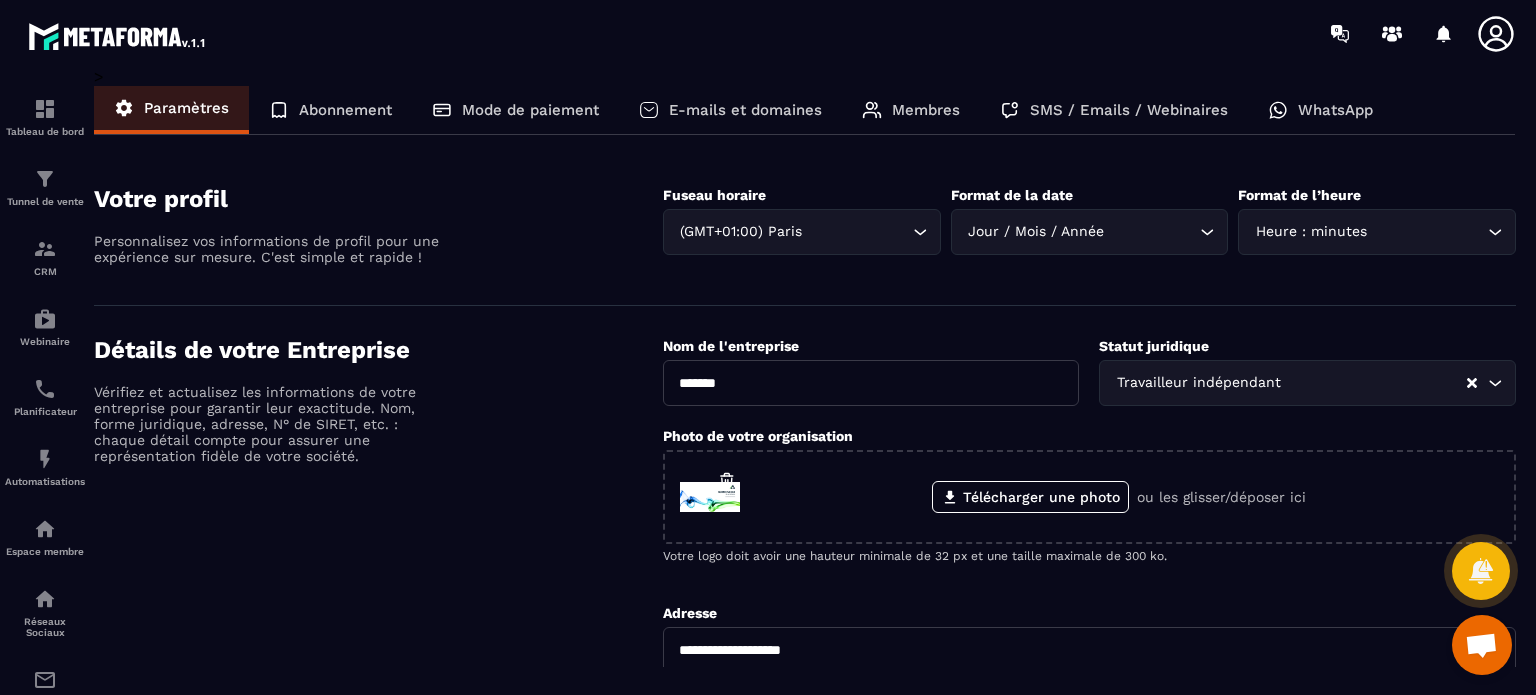 click on "Membres" 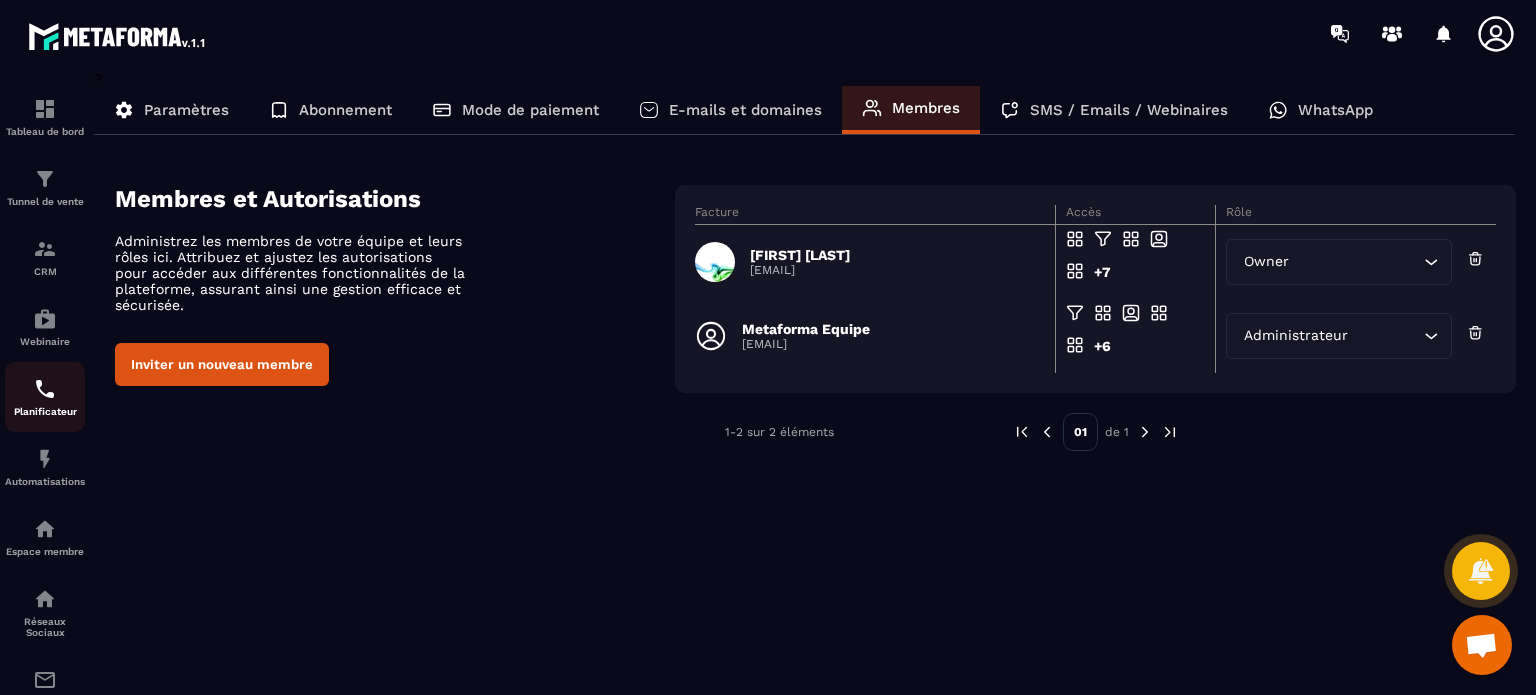 click at bounding box center [45, 389] 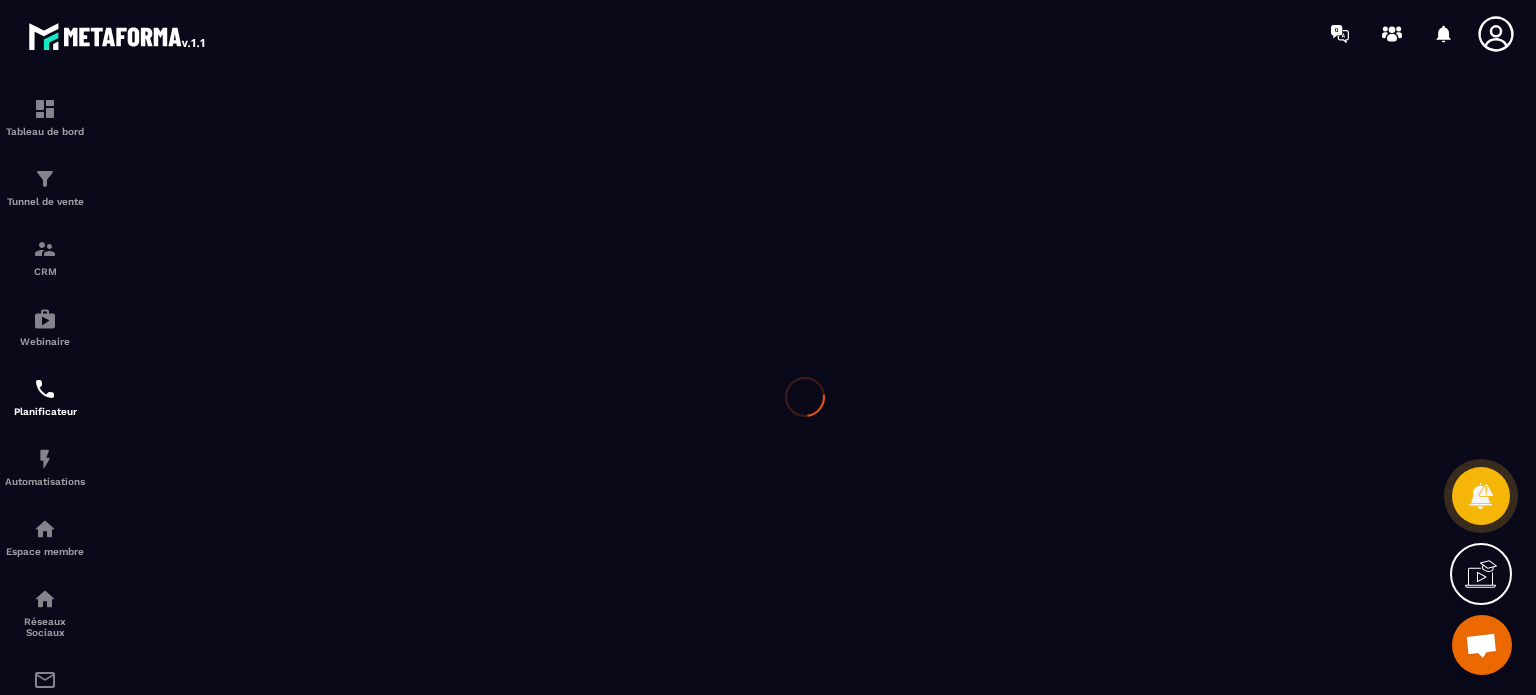 scroll, scrollTop: 0, scrollLeft: 0, axis: both 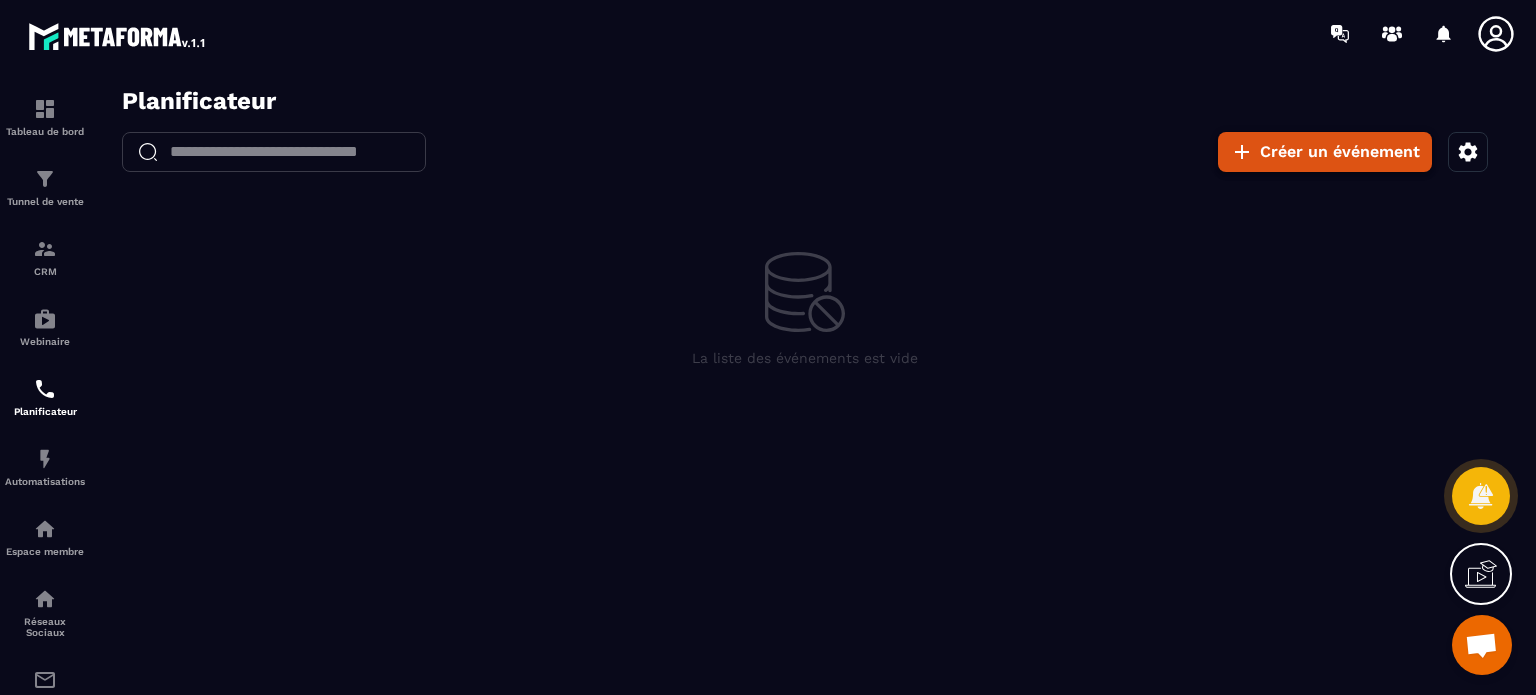 click on "Créer un événement" at bounding box center (1325, 152) 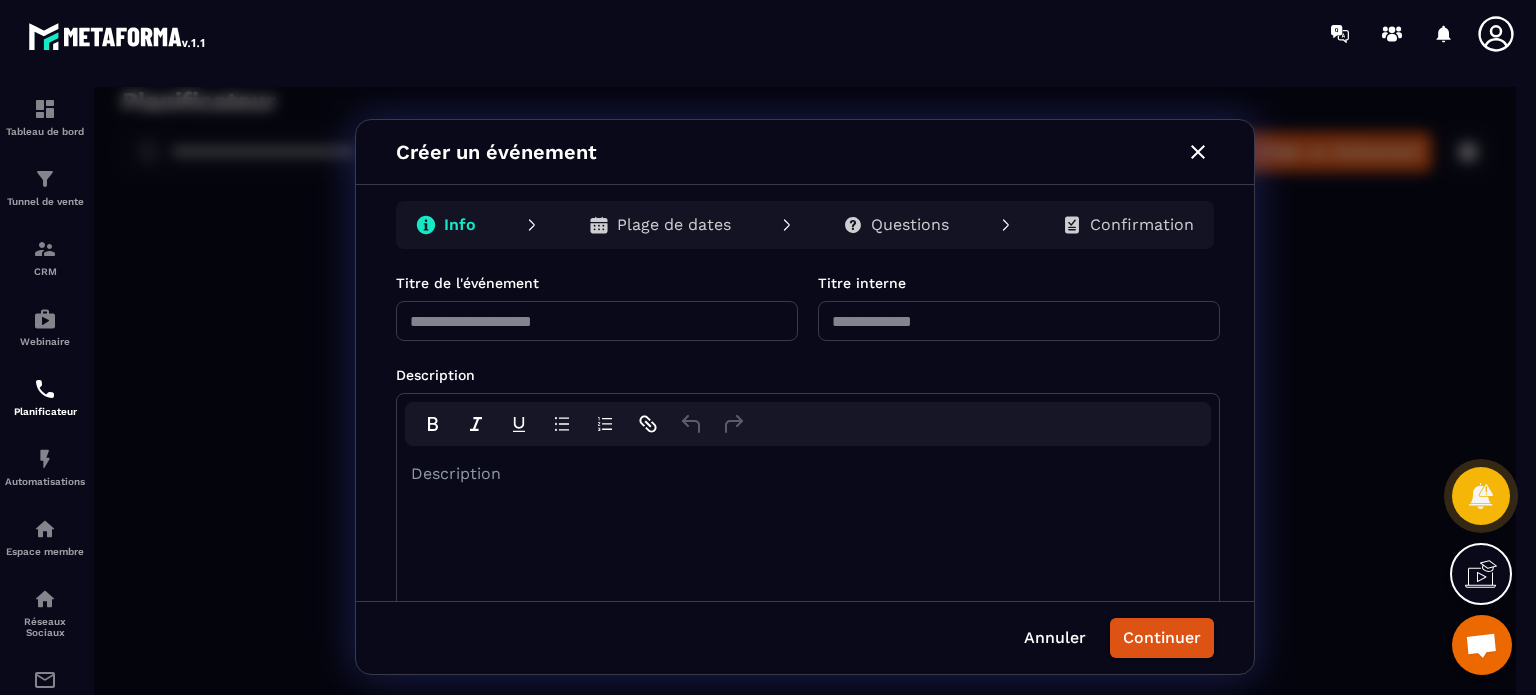 click 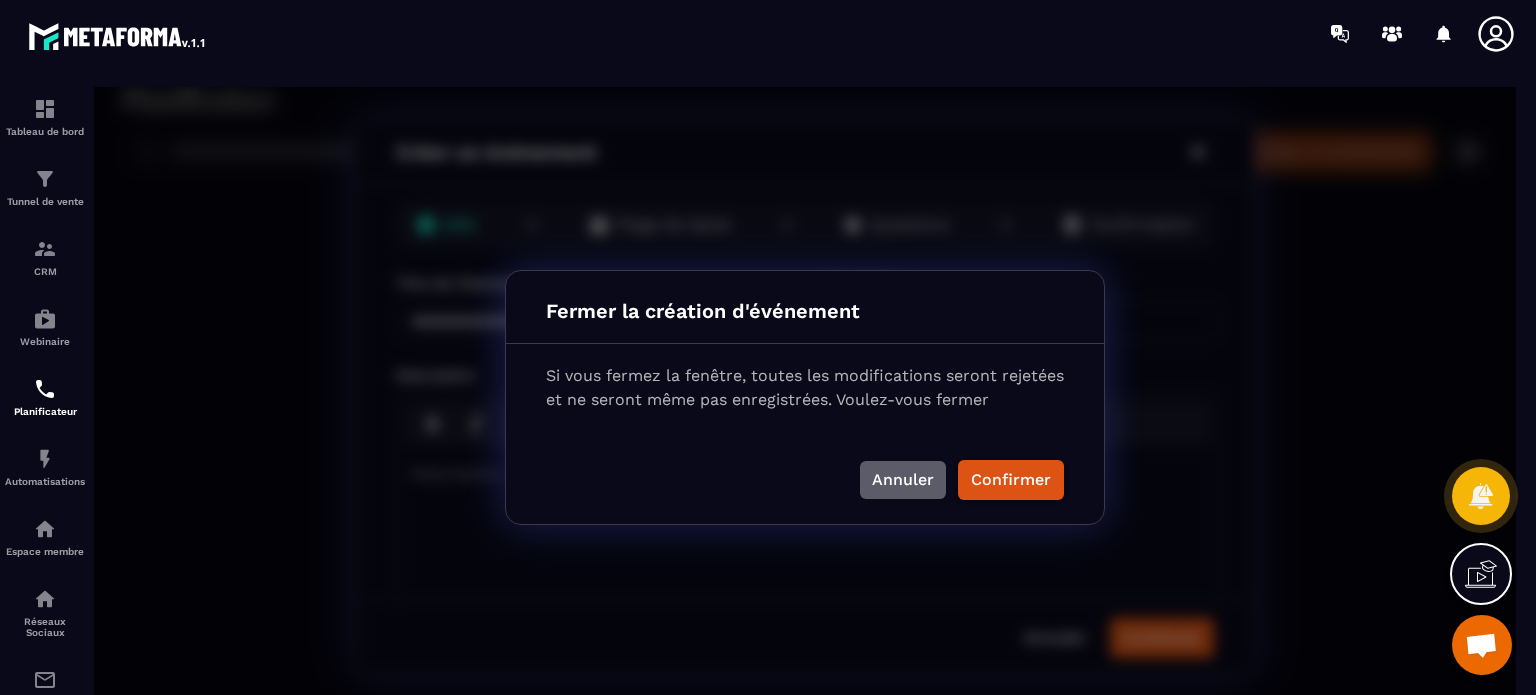 click on "Annuler" at bounding box center (903, 480) 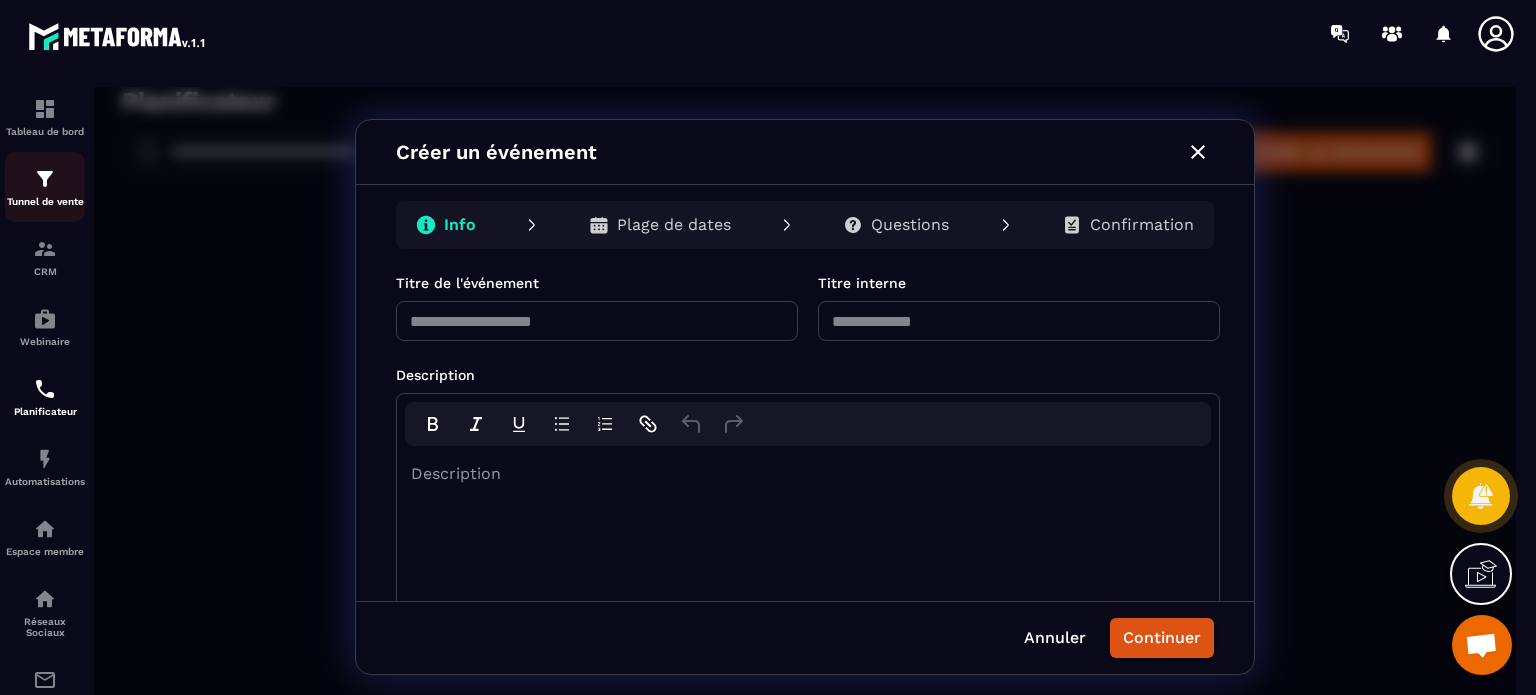 click at bounding box center (45, 179) 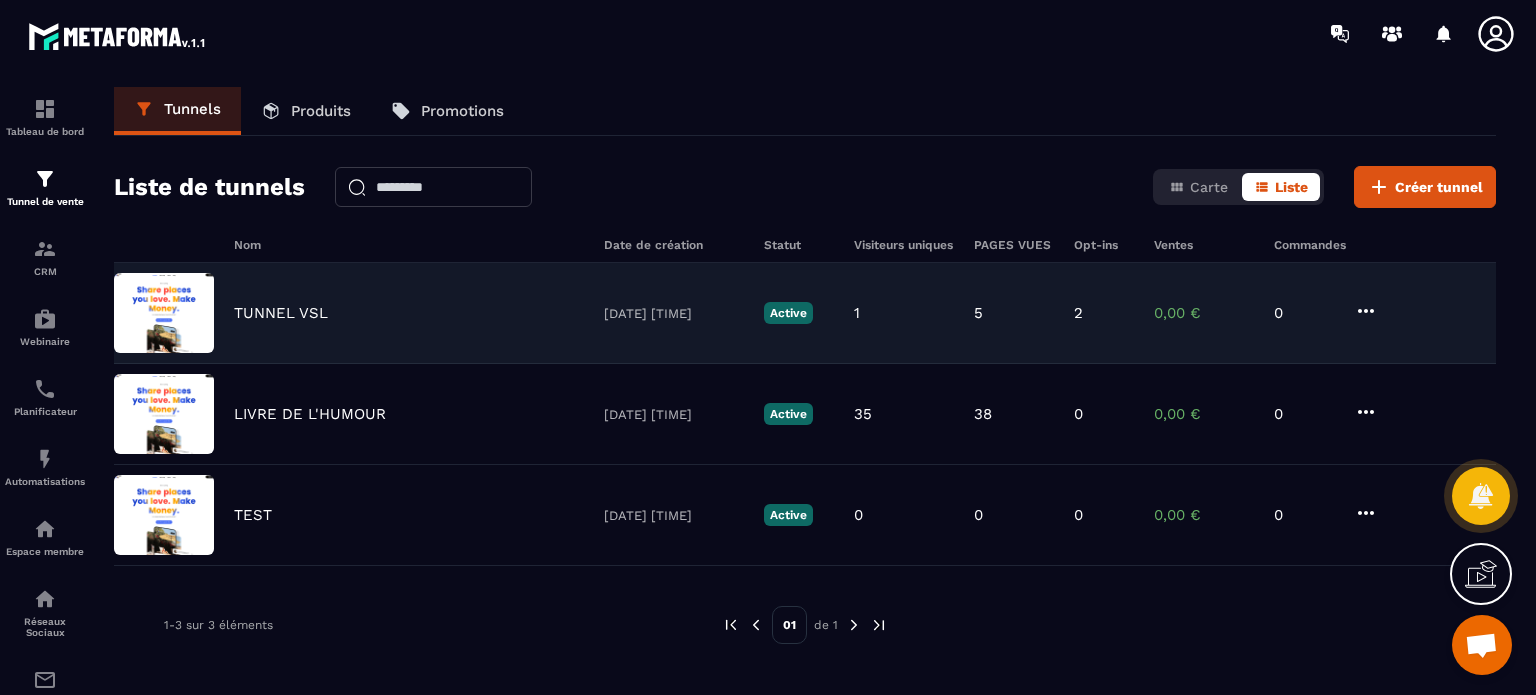 click on "TUNNEL VSL" at bounding box center [281, 313] 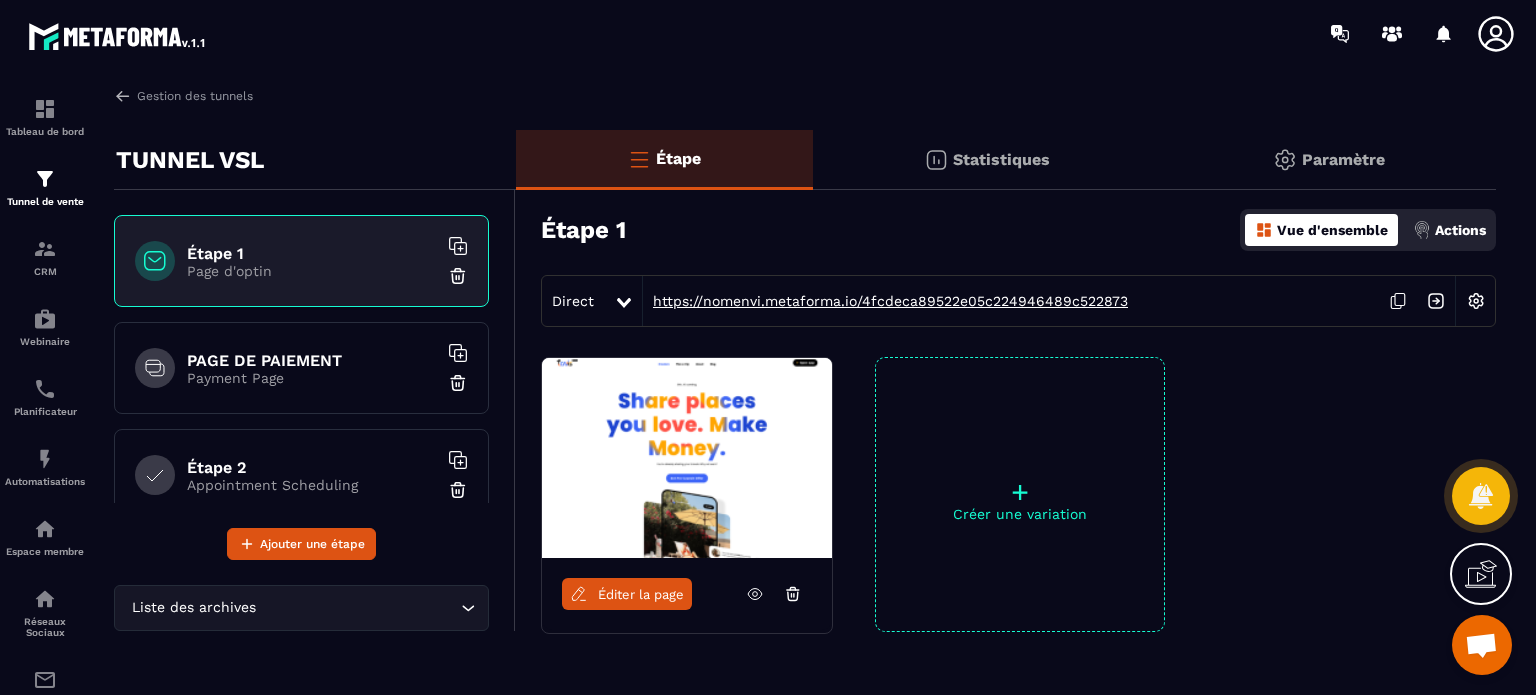 click on "https://nomenvi.metaforma.io/4fcdeca89522e05c224946489c522873" at bounding box center [885, 301] 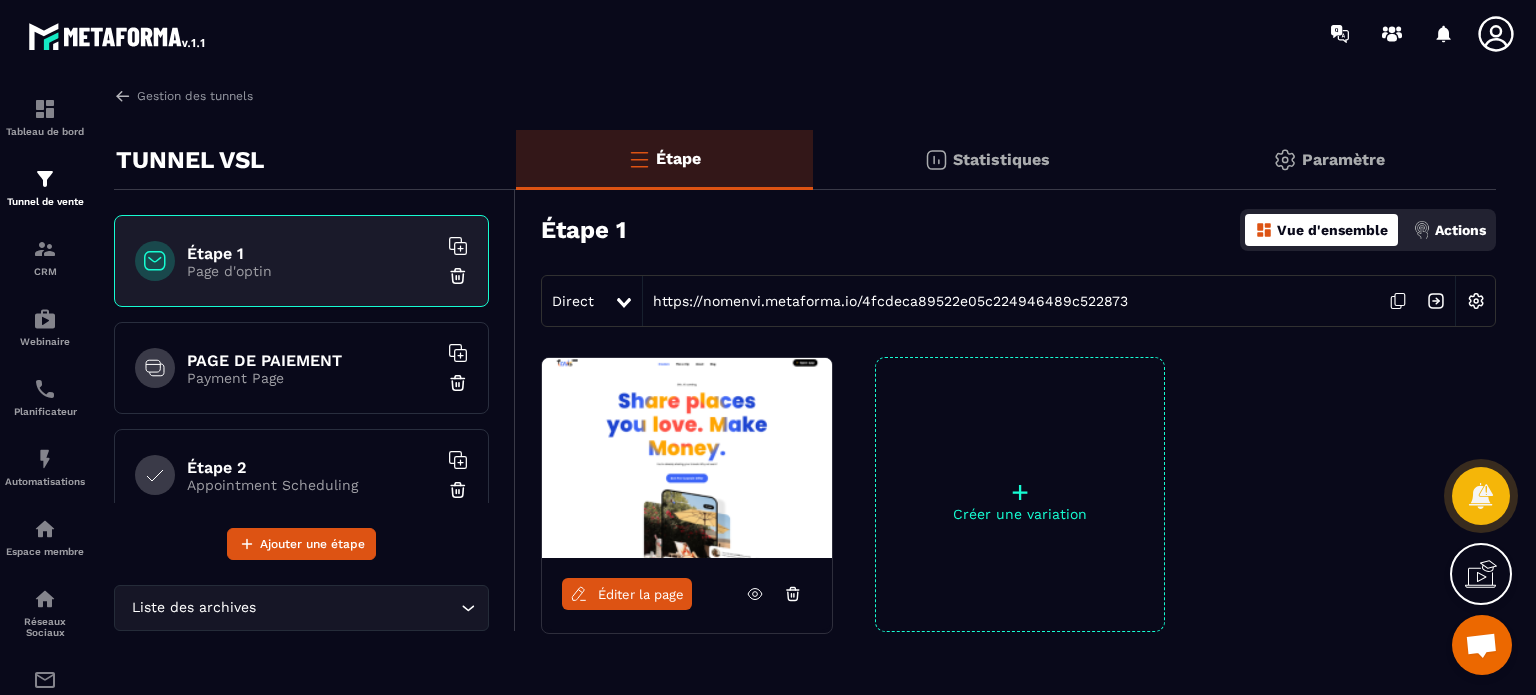 click on "PAGE DE PAIEMENT" at bounding box center [312, 360] 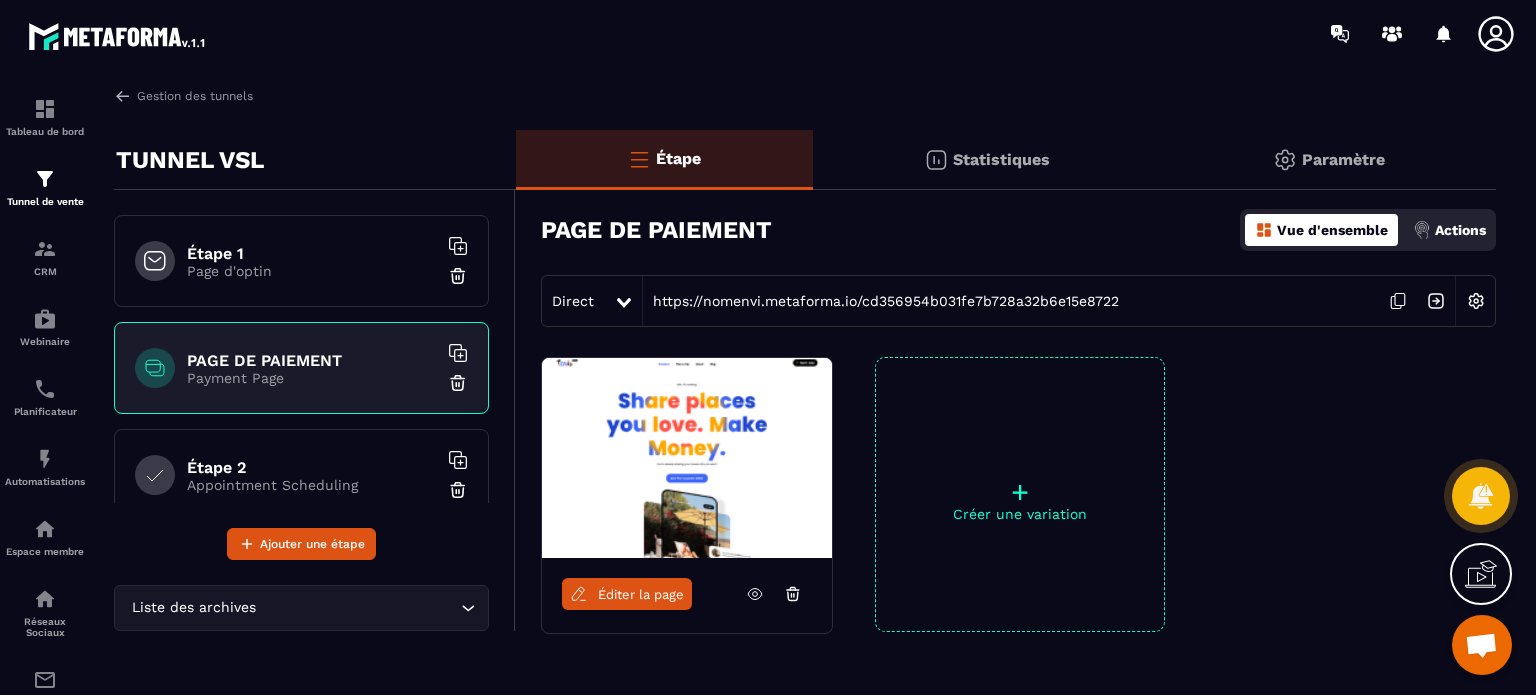 click on "Éditer la page" at bounding box center (641, 594) 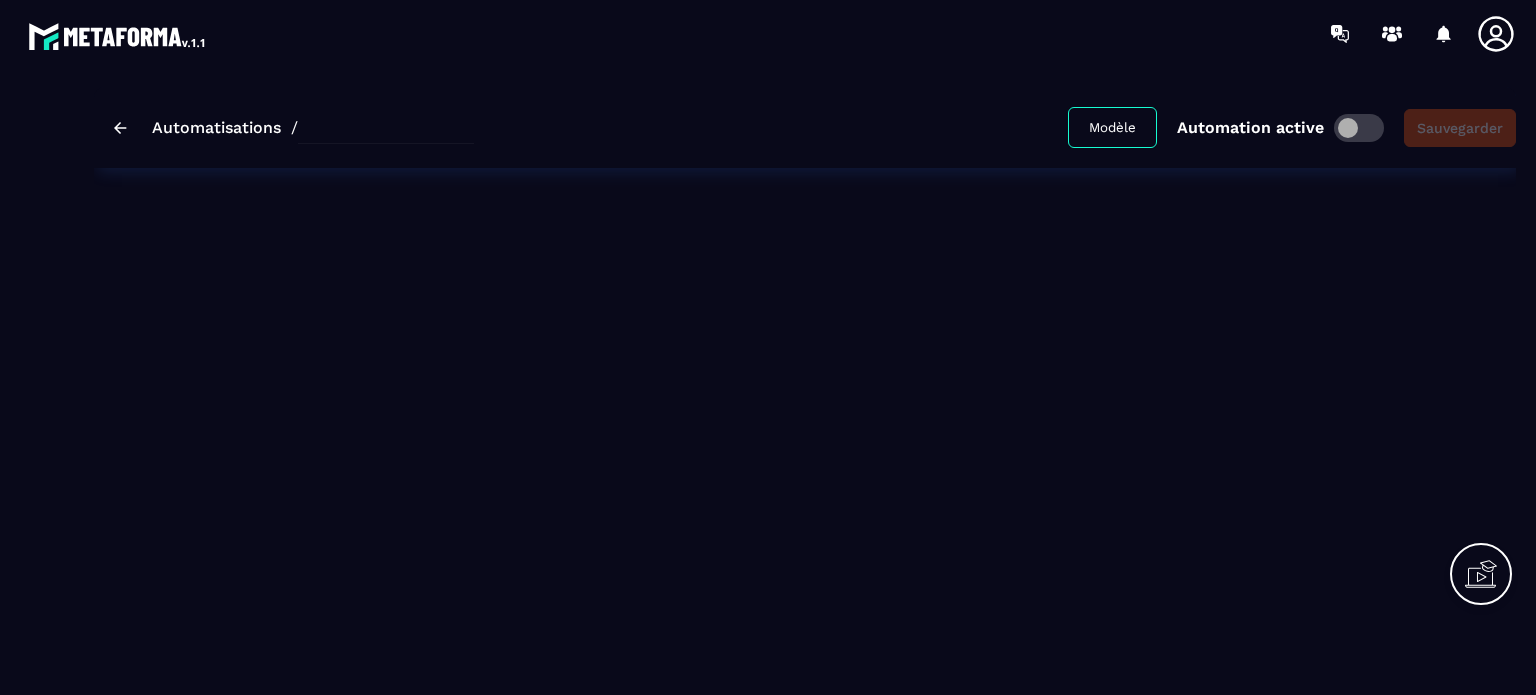 scroll, scrollTop: 0, scrollLeft: 0, axis: both 